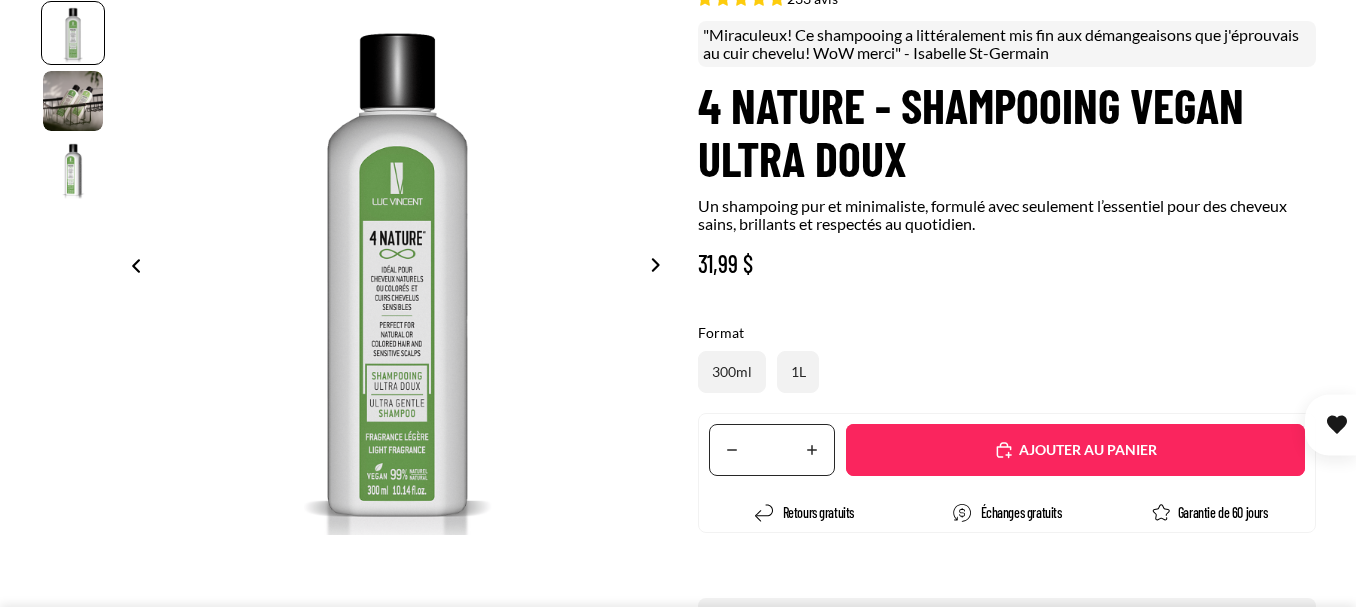 scroll, scrollTop: 200, scrollLeft: 0, axis: vertical 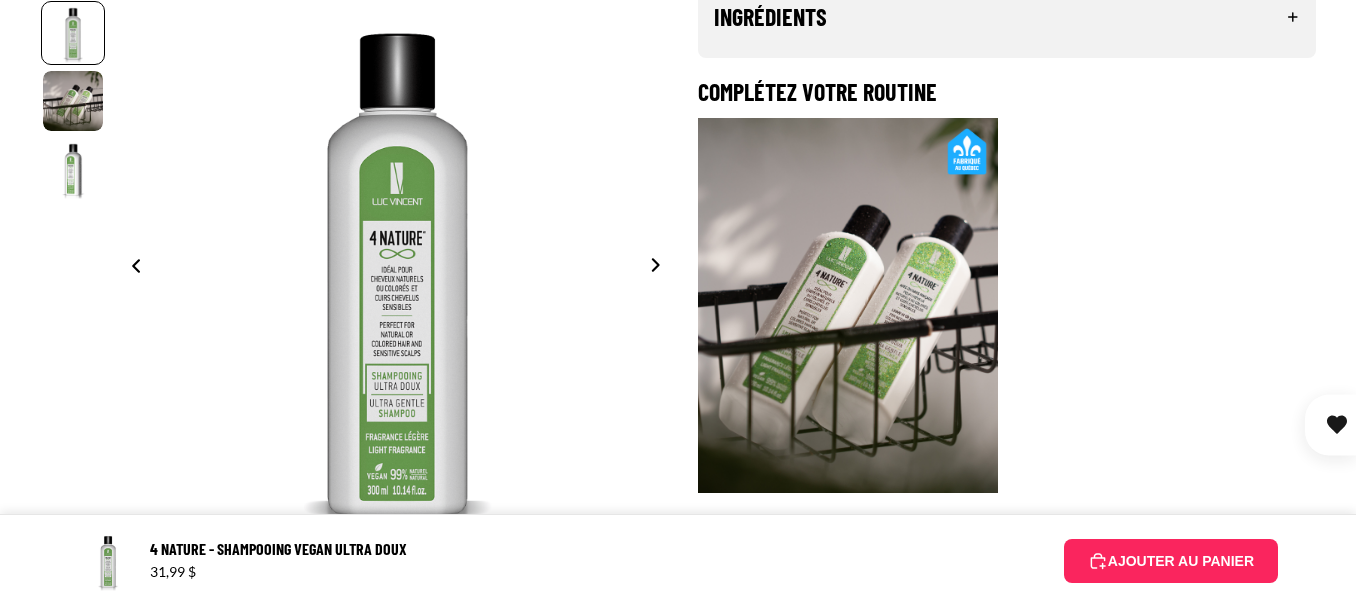 click 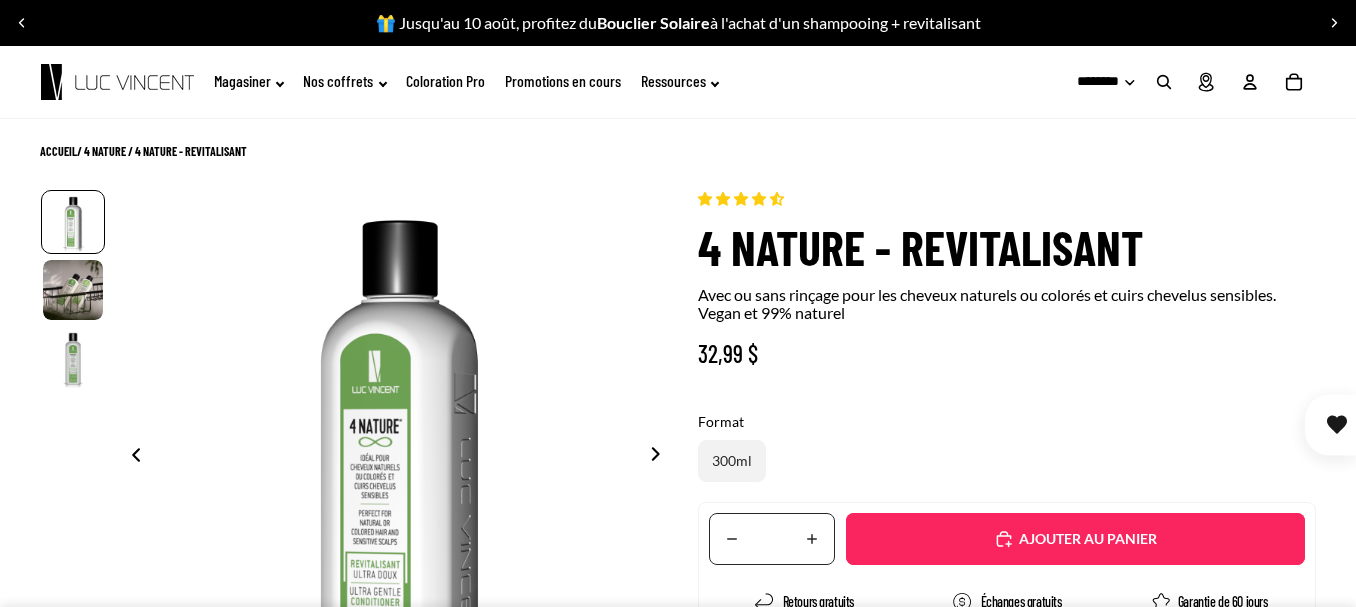 scroll, scrollTop: 200, scrollLeft: 0, axis: vertical 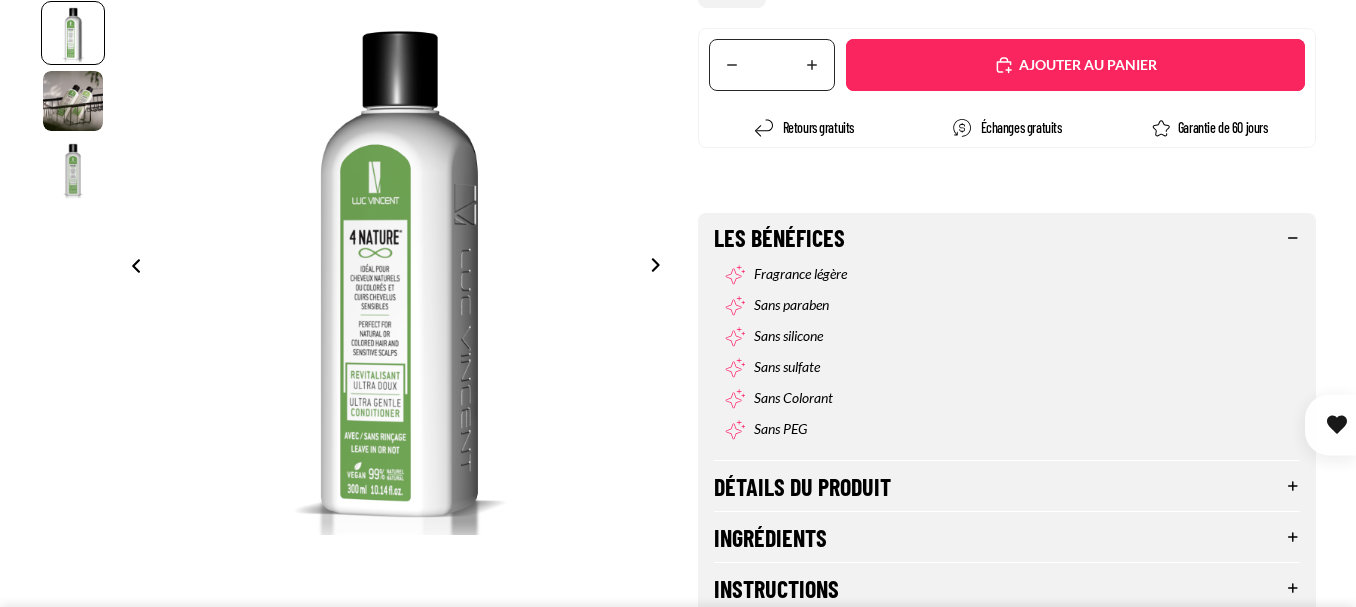 select on "**********" 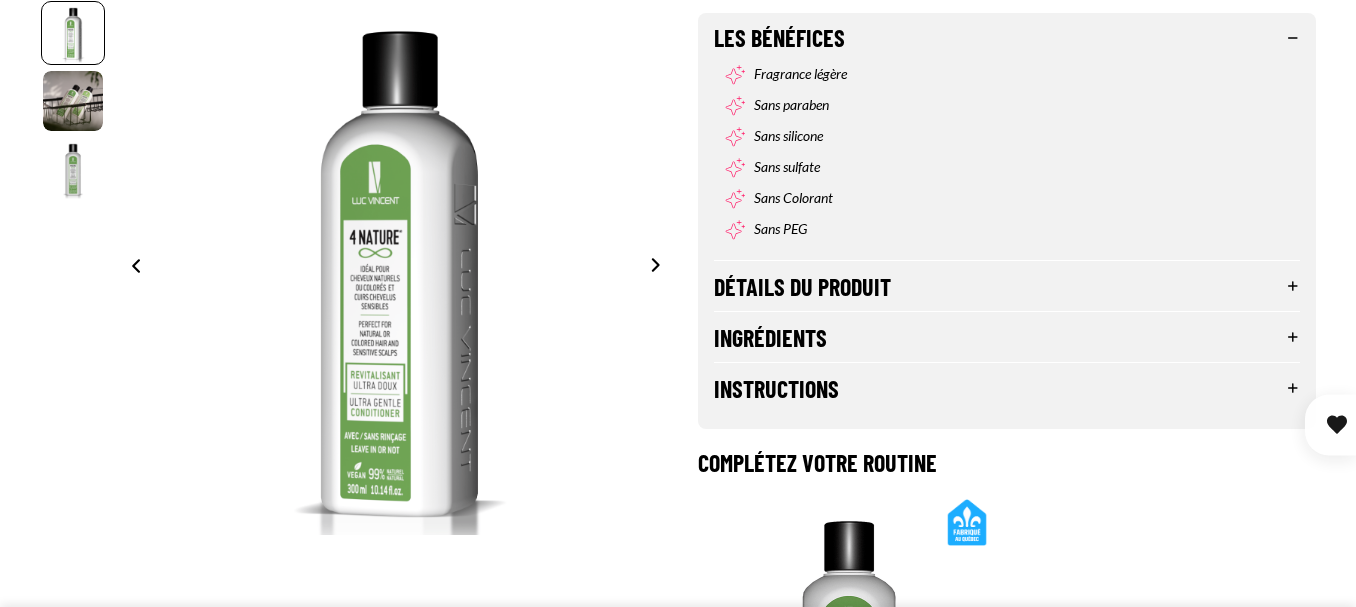 click on "Ingrédients" at bounding box center [1007, 337] 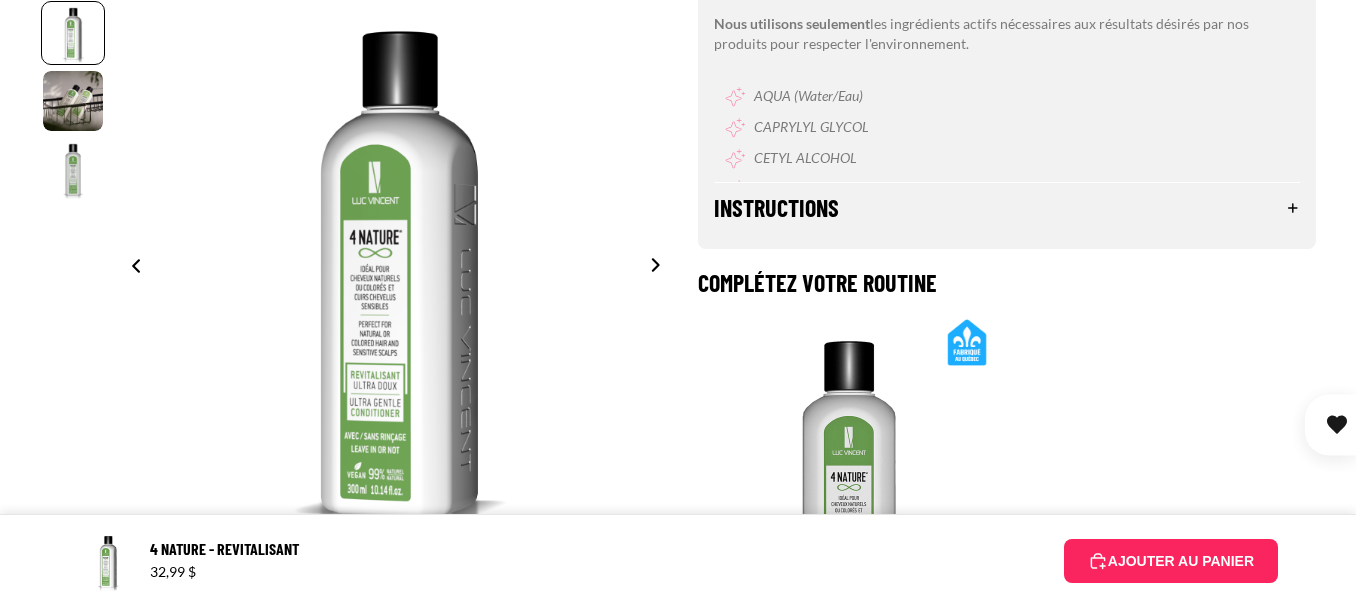 scroll, scrollTop: 1300, scrollLeft: 0, axis: vertical 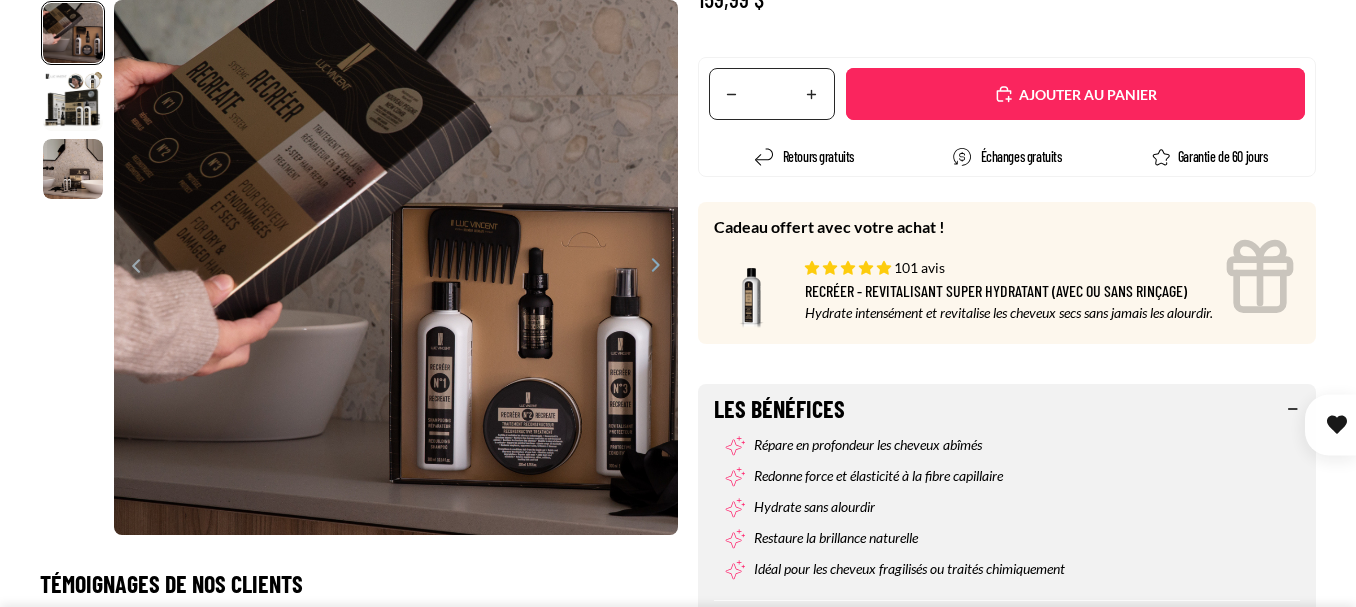 select on "**********" 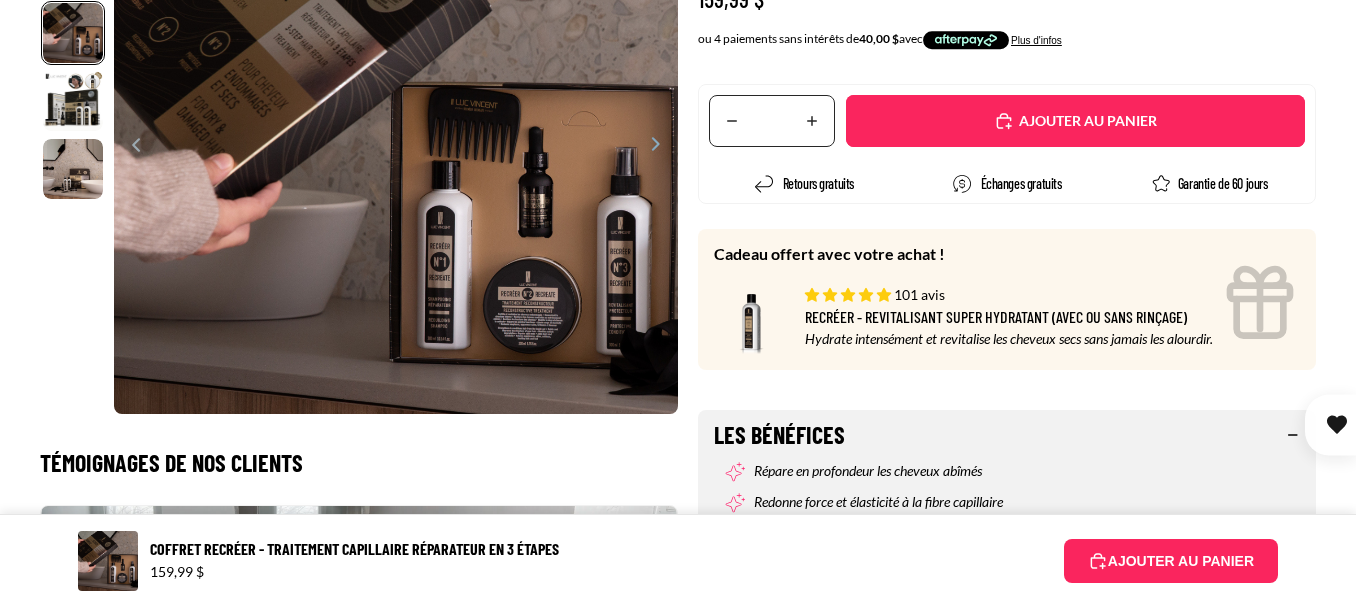 scroll, scrollTop: 800, scrollLeft: 0, axis: vertical 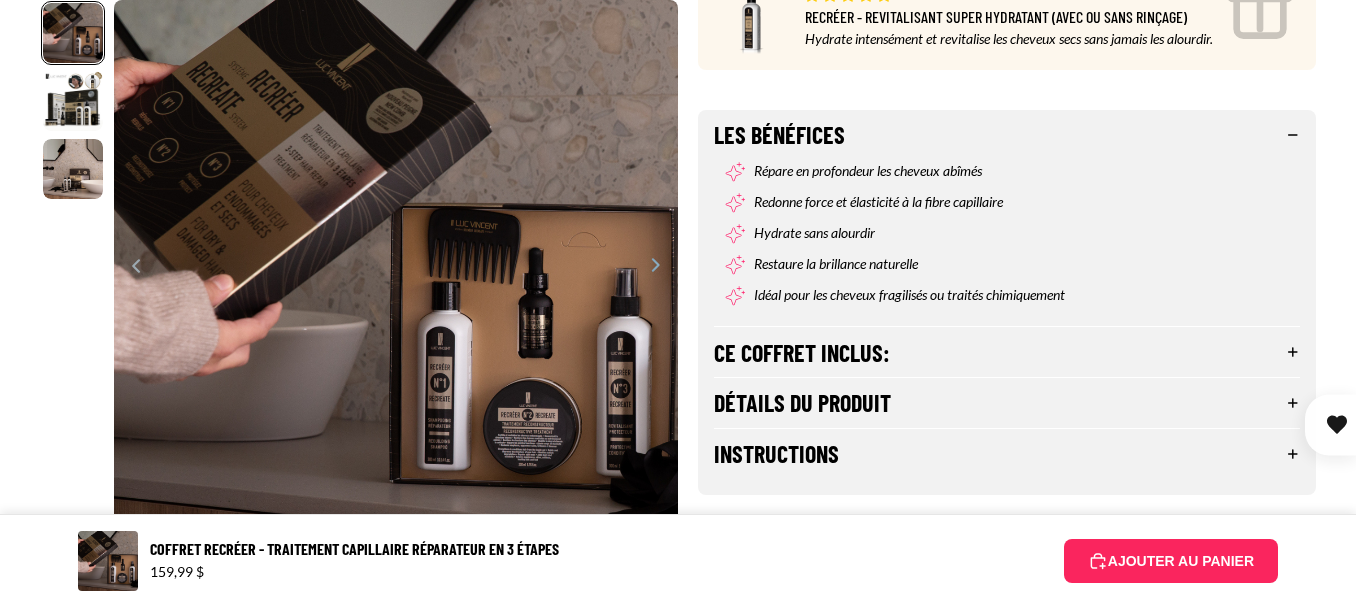 click on "Ce coffret inclus:" at bounding box center [1007, 352] 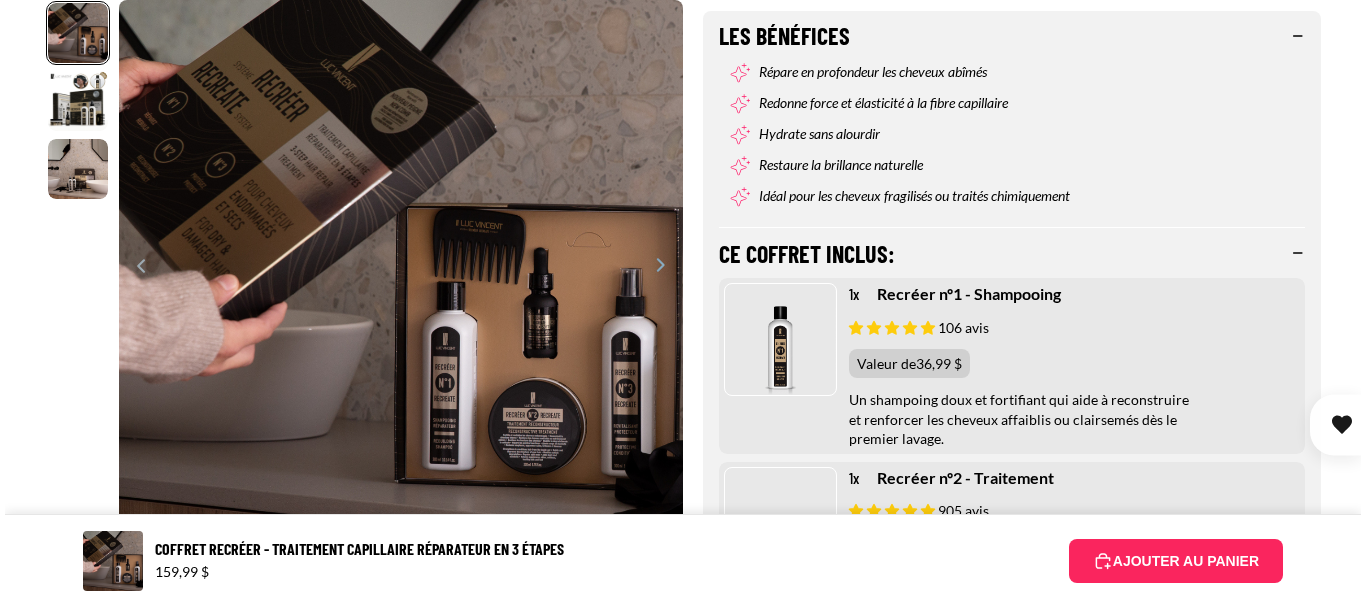 scroll, scrollTop: 900, scrollLeft: 0, axis: vertical 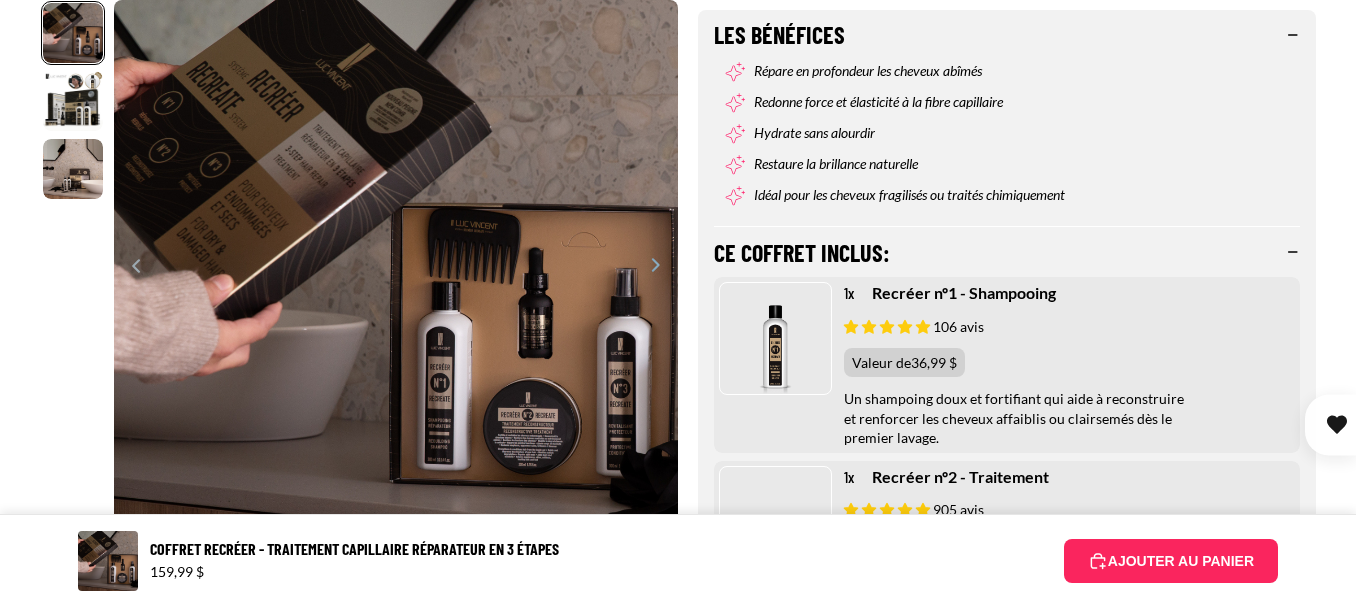 click 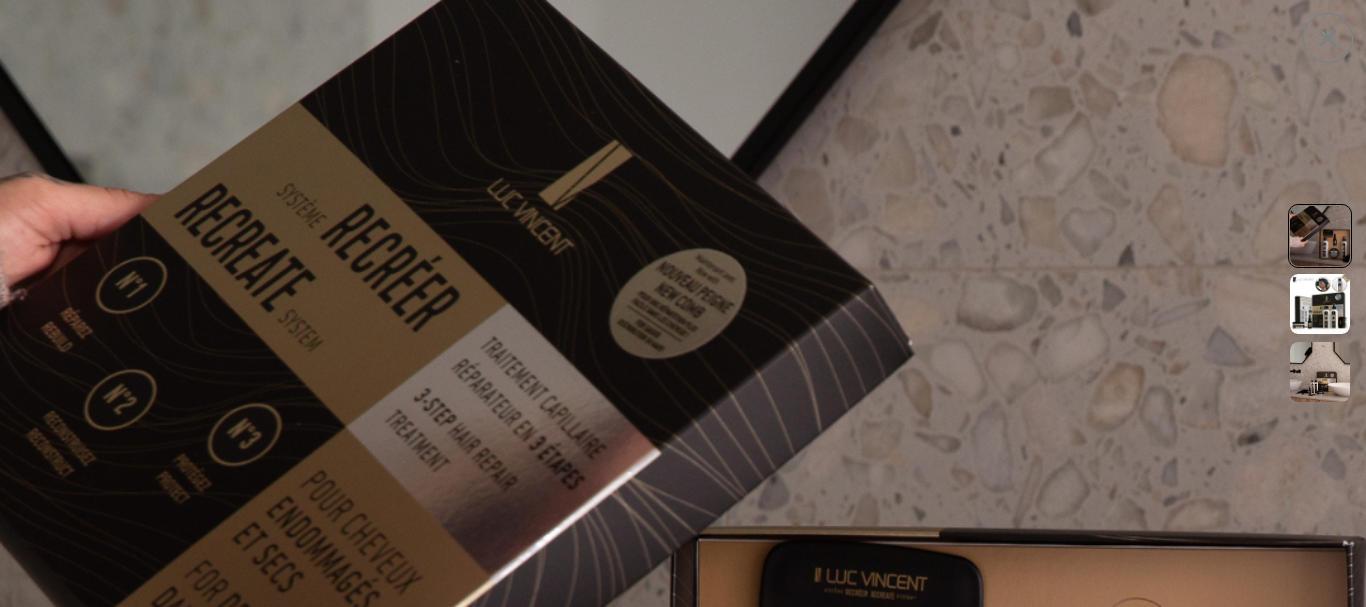 click at bounding box center (683, 683) 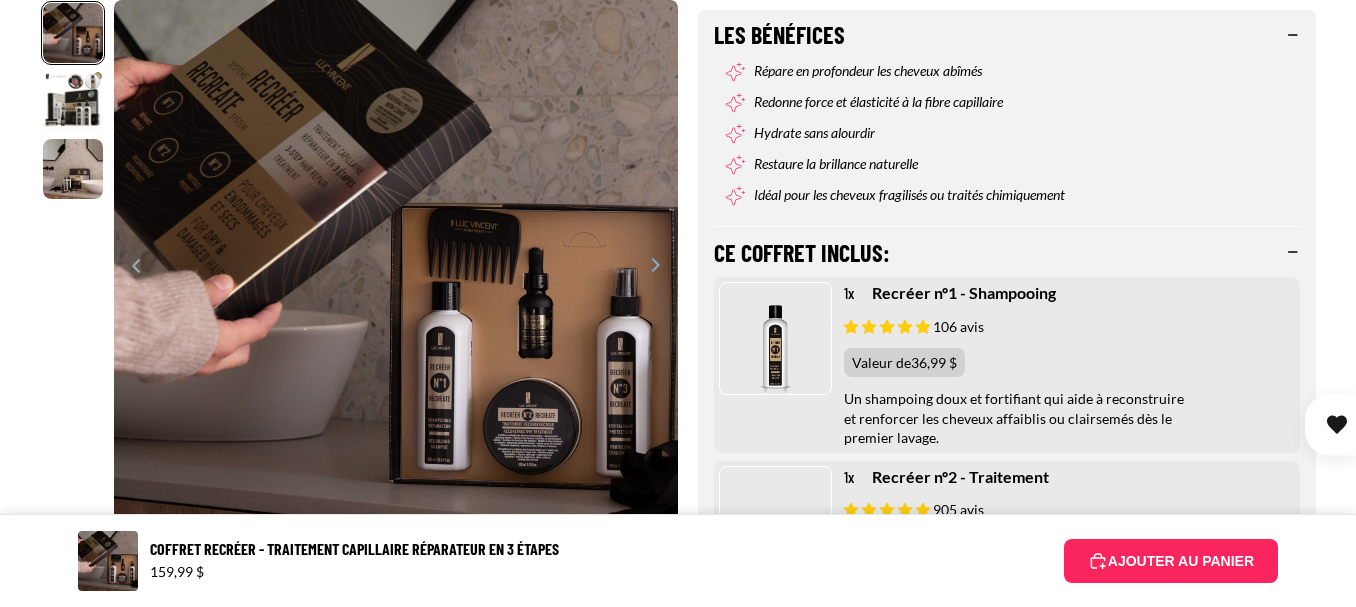 click 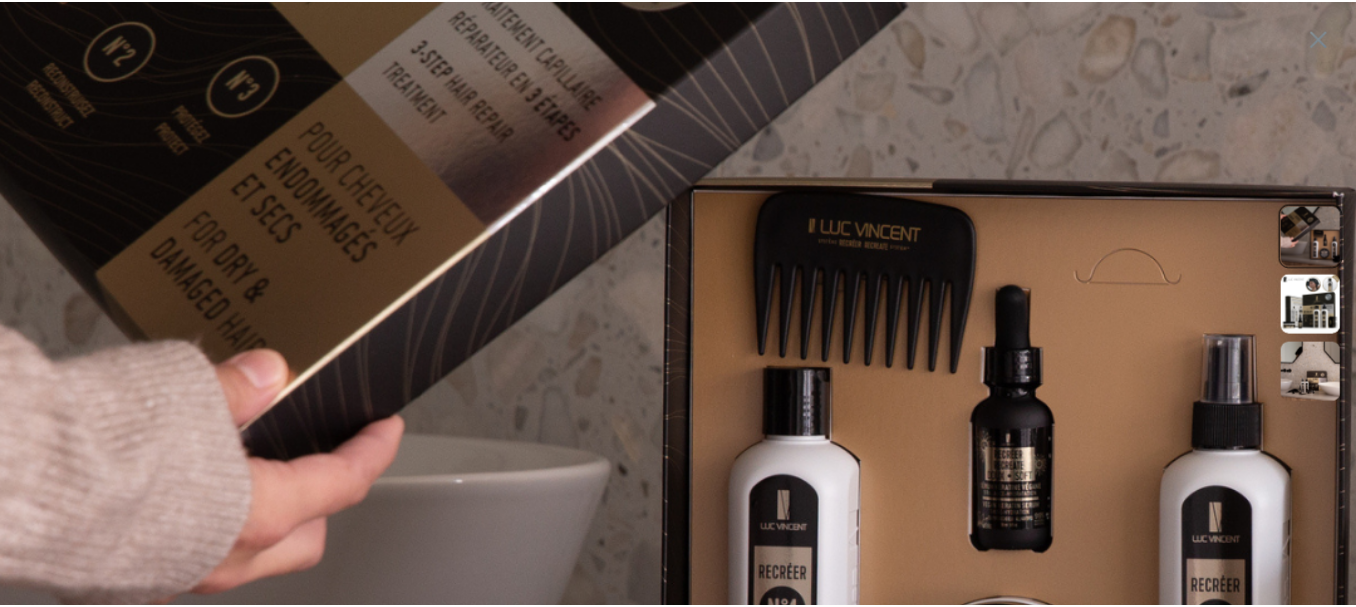 scroll, scrollTop: 0, scrollLeft: 0, axis: both 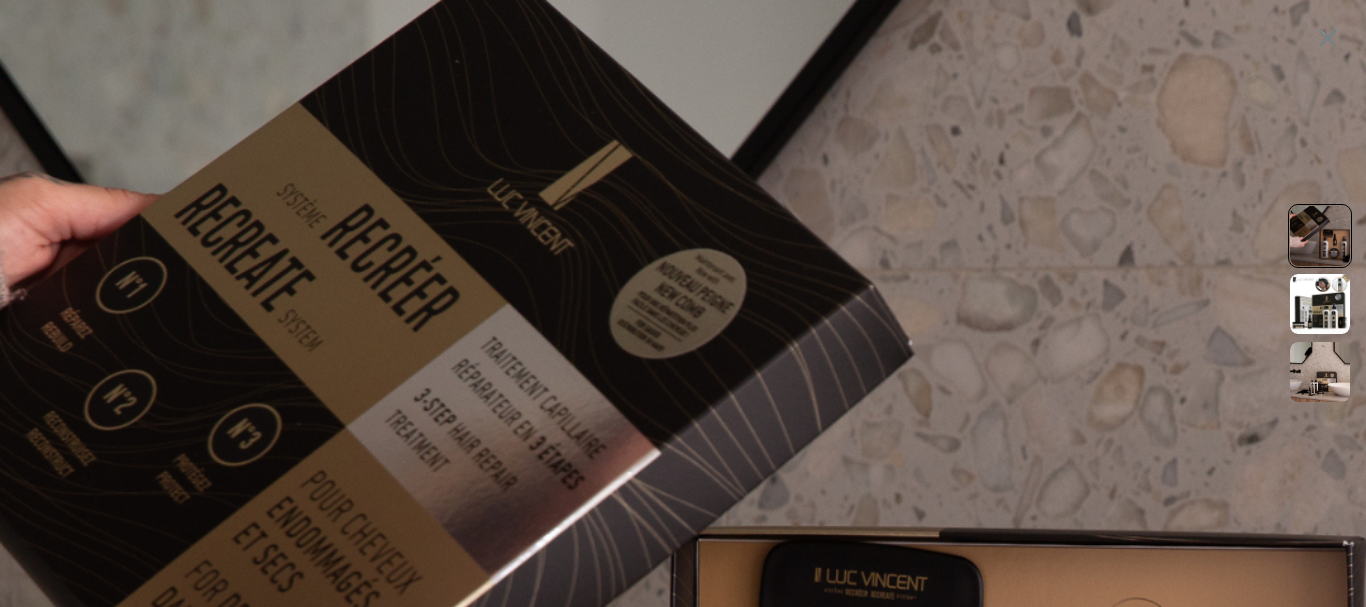 click at bounding box center (1320, 304) 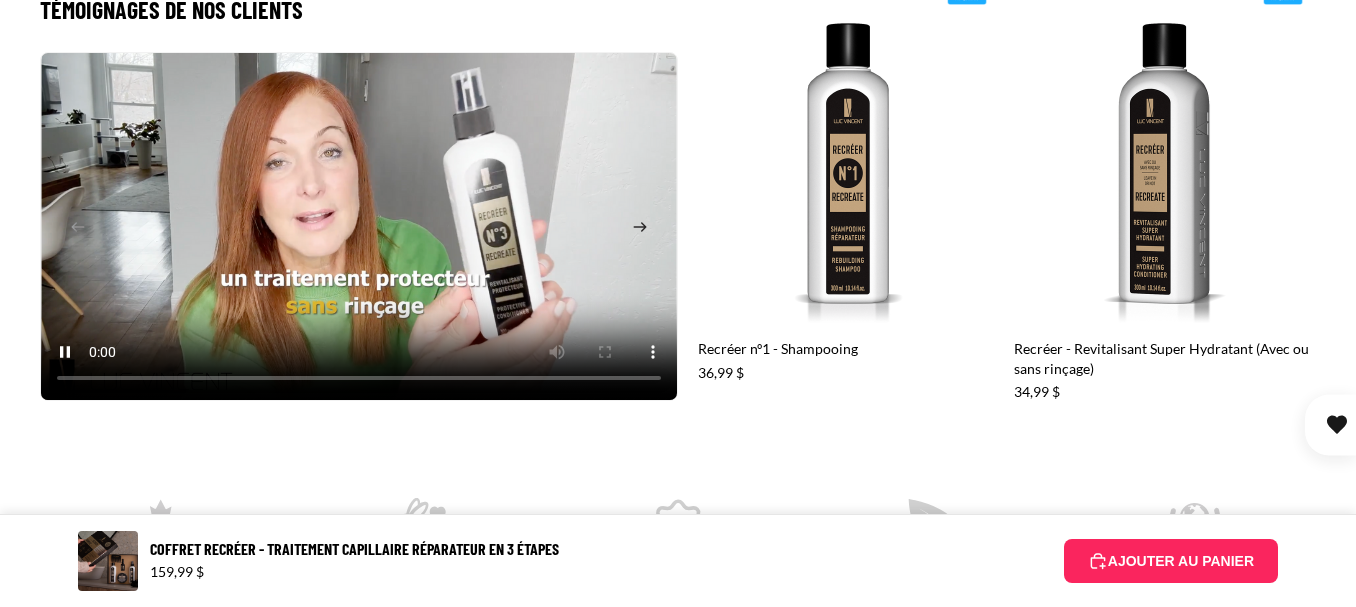 scroll, scrollTop: 2300, scrollLeft: 0, axis: vertical 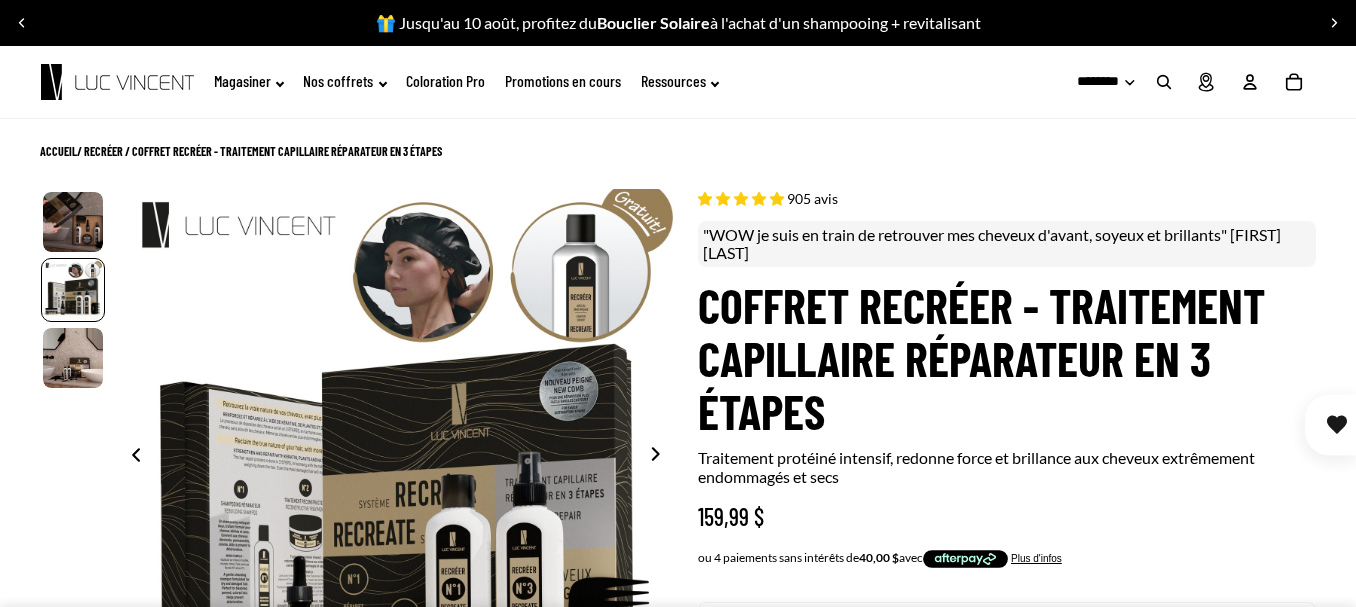 select on "**********" 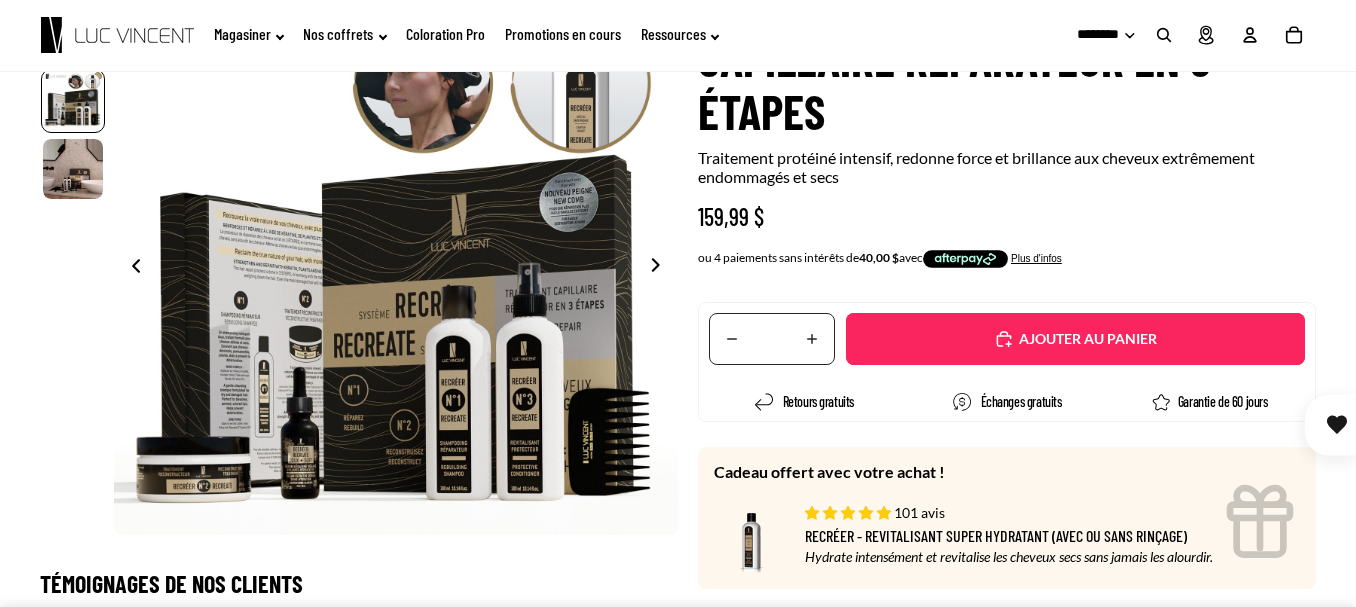 scroll, scrollTop: 0, scrollLeft: 0, axis: both 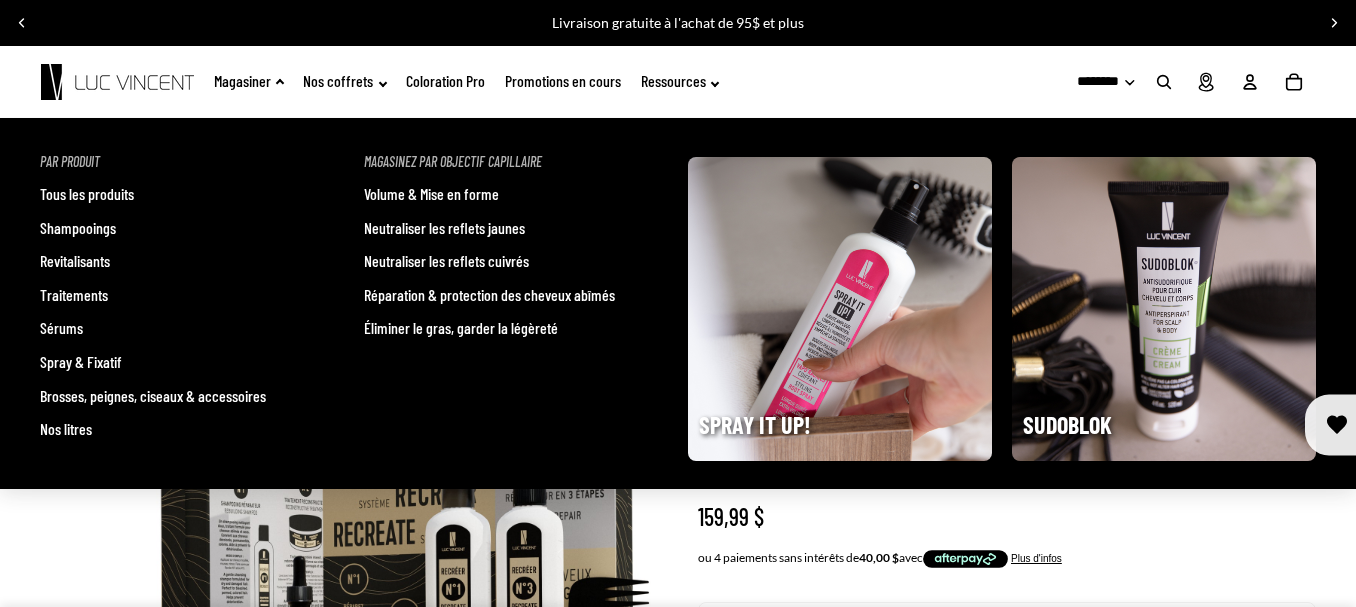 click on "Magasiner" 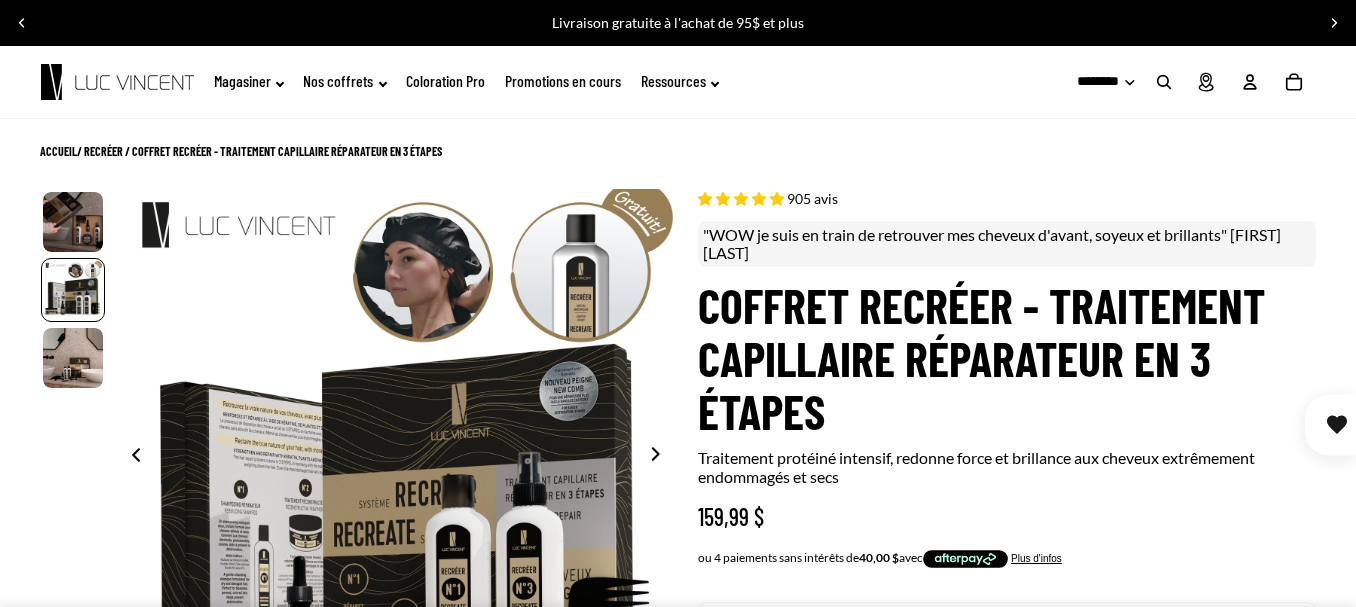 click on ".st0 {
fill: none;
stroke: #000;
stroke-linecap: round;
}
Magasiner
Magasiner" at bounding box center (678, 82) 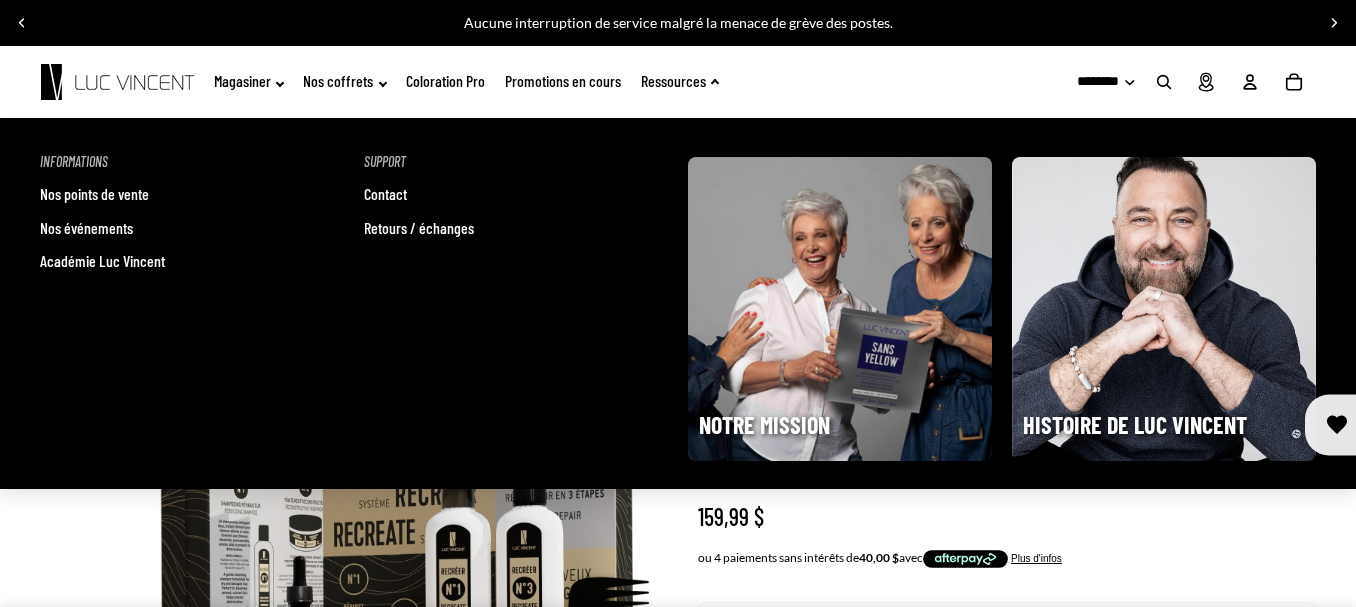 click on "Académie Luc Vincent" at bounding box center [102, 261] 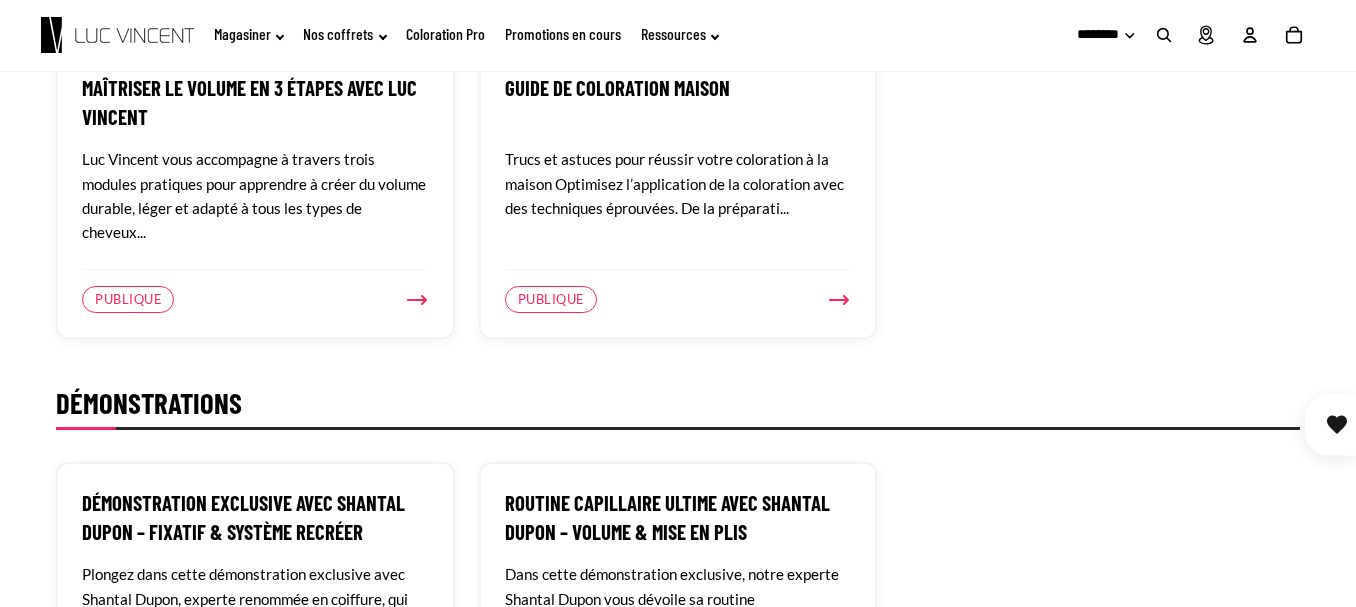 scroll, scrollTop: 900, scrollLeft: 0, axis: vertical 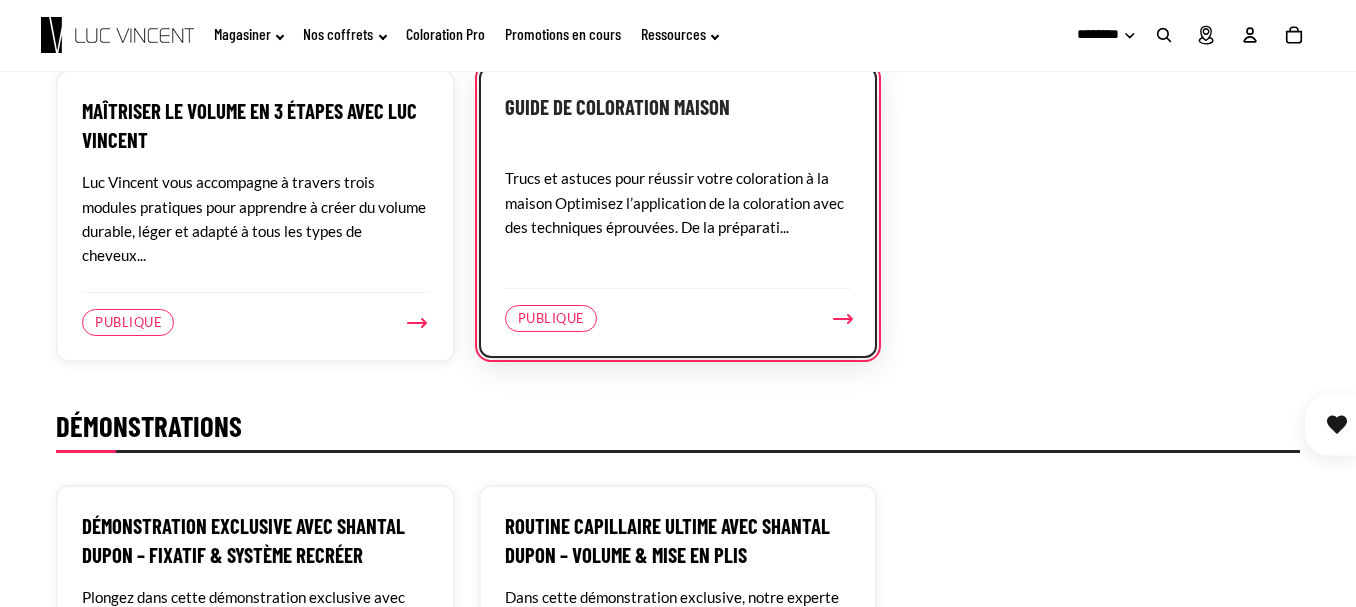 click on "Publique" at bounding box center (551, 319) 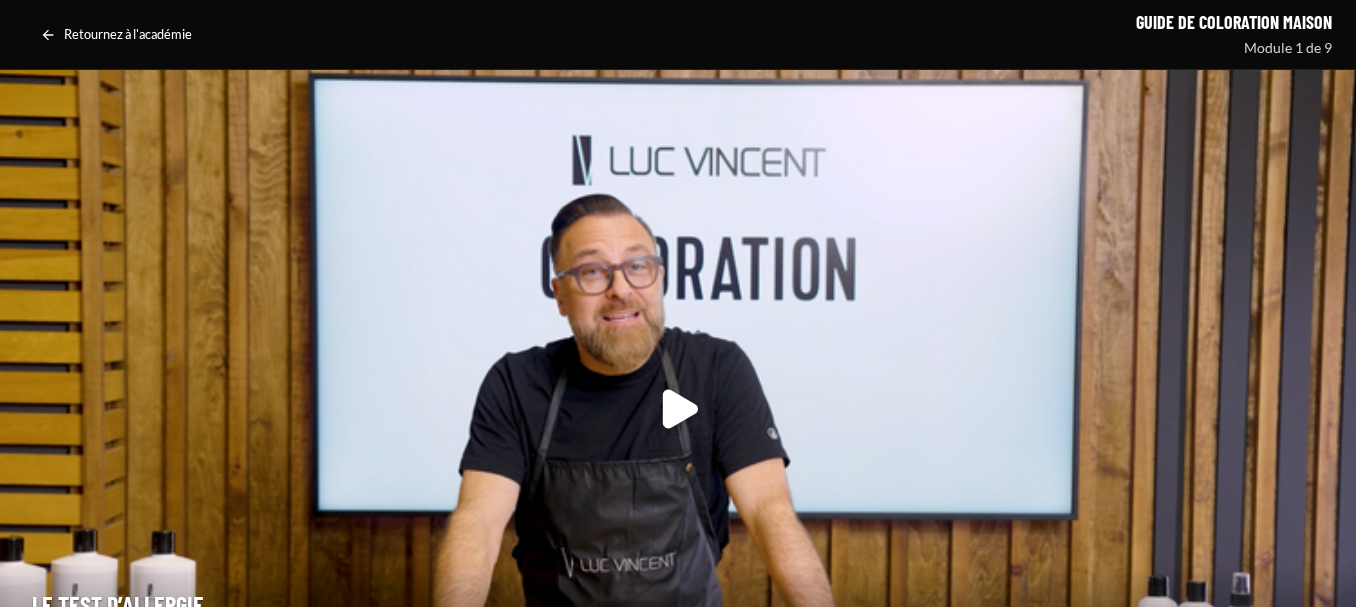 scroll, scrollTop: 0, scrollLeft: 0, axis: both 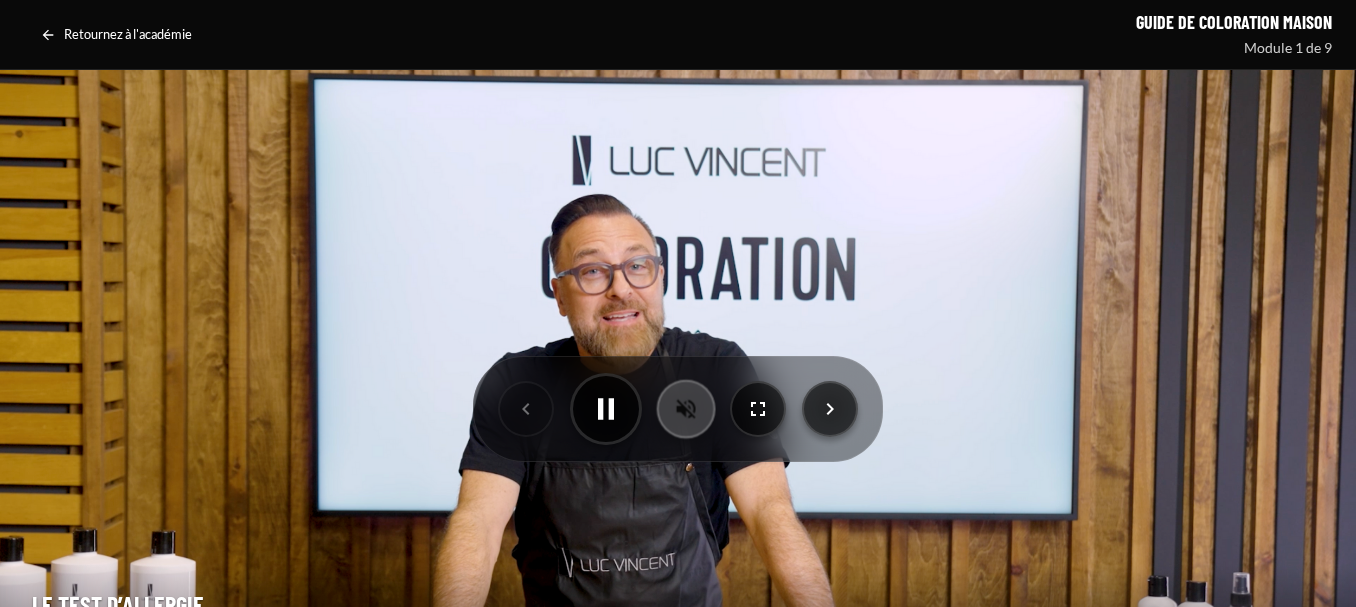click at bounding box center (686, 409) 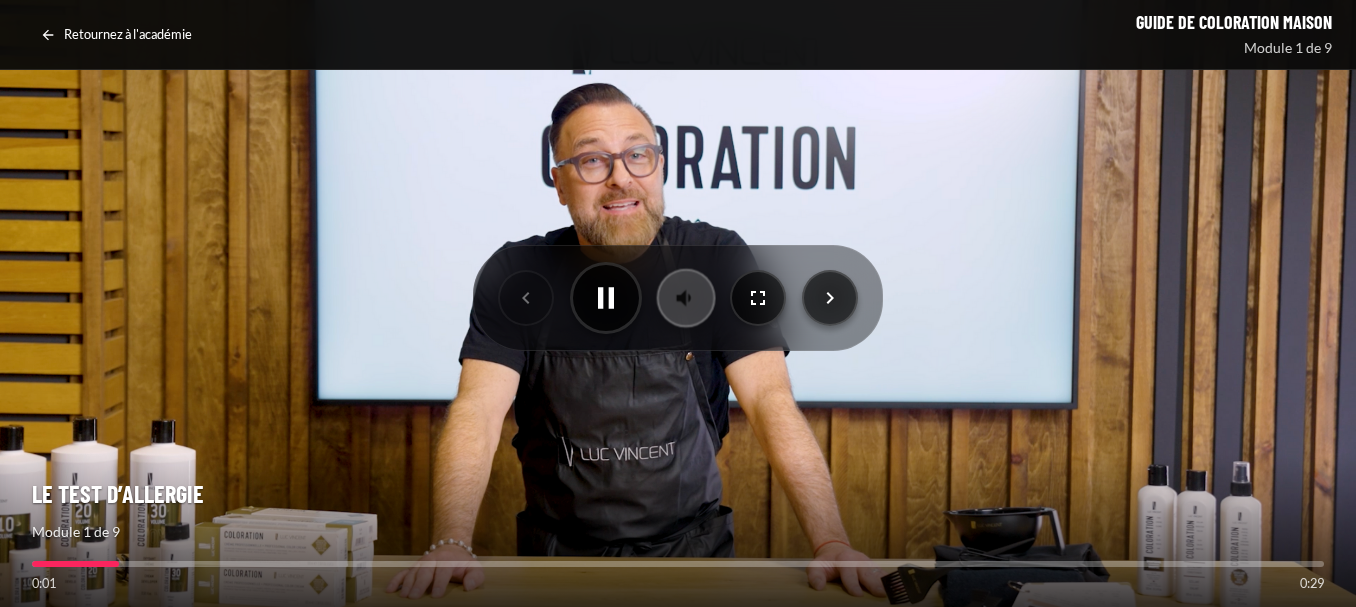 scroll, scrollTop: 200, scrollLeft: 0, axis: vertical 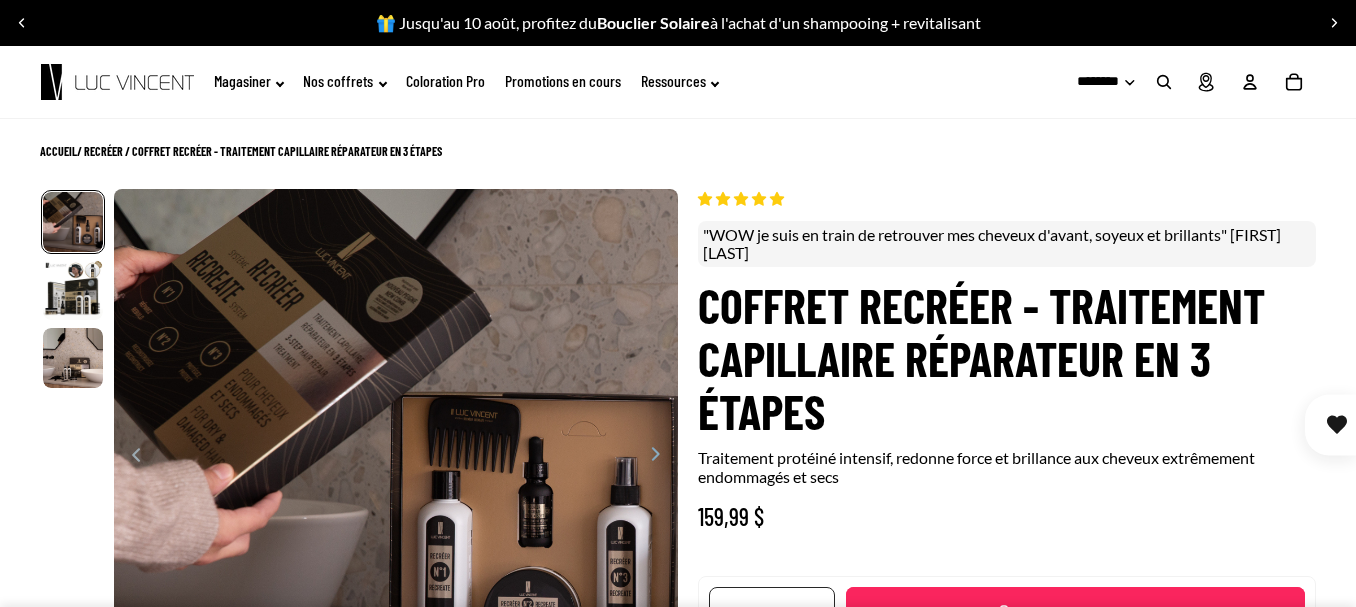 click on "Coloration Pro" 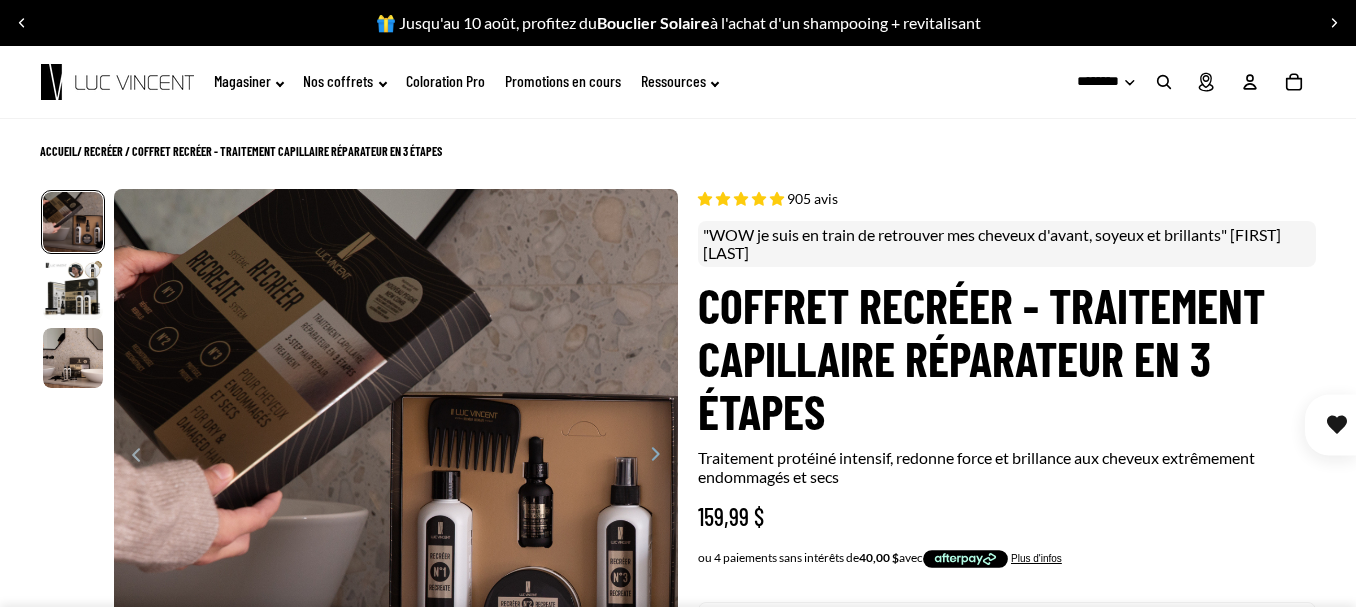 select on "**********" 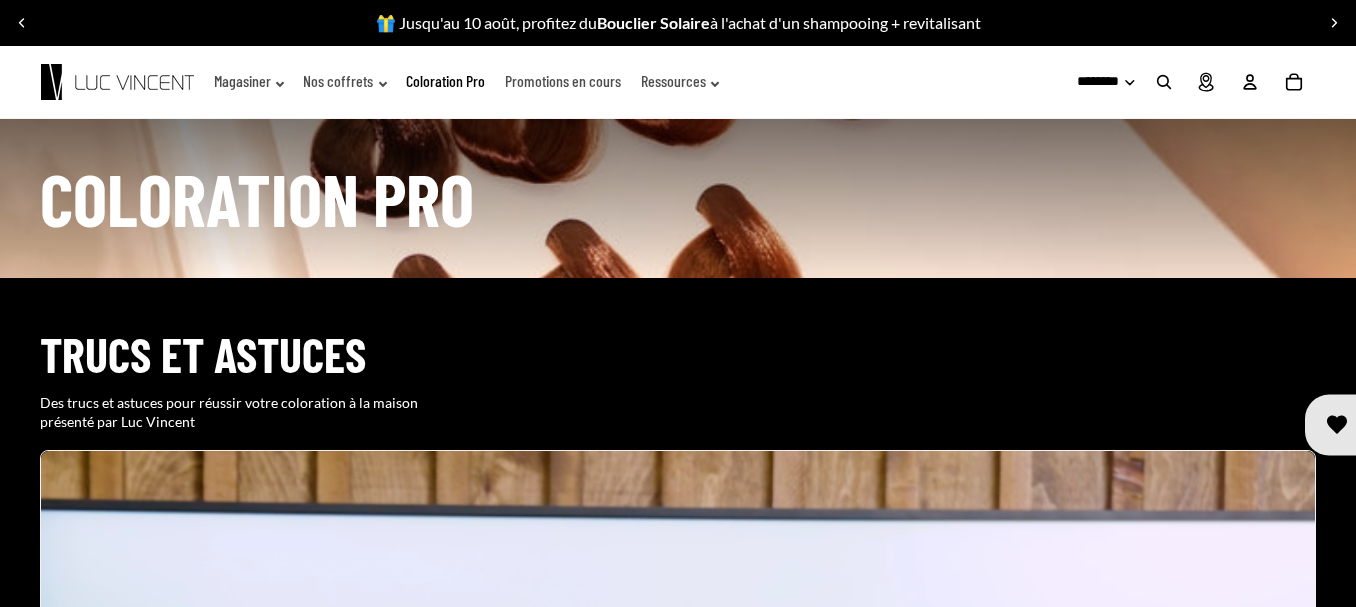 click at bounding box center (678, 1132) 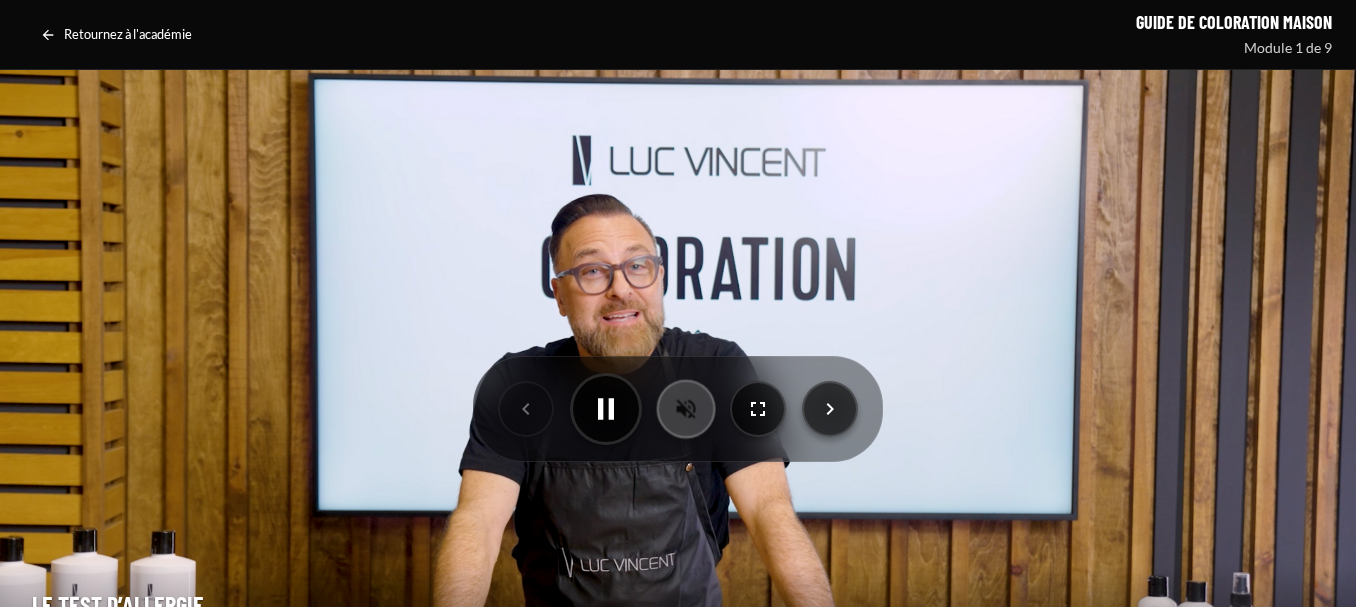 scroll, scrollTop: 0, scrollLeft: 0, axis: both 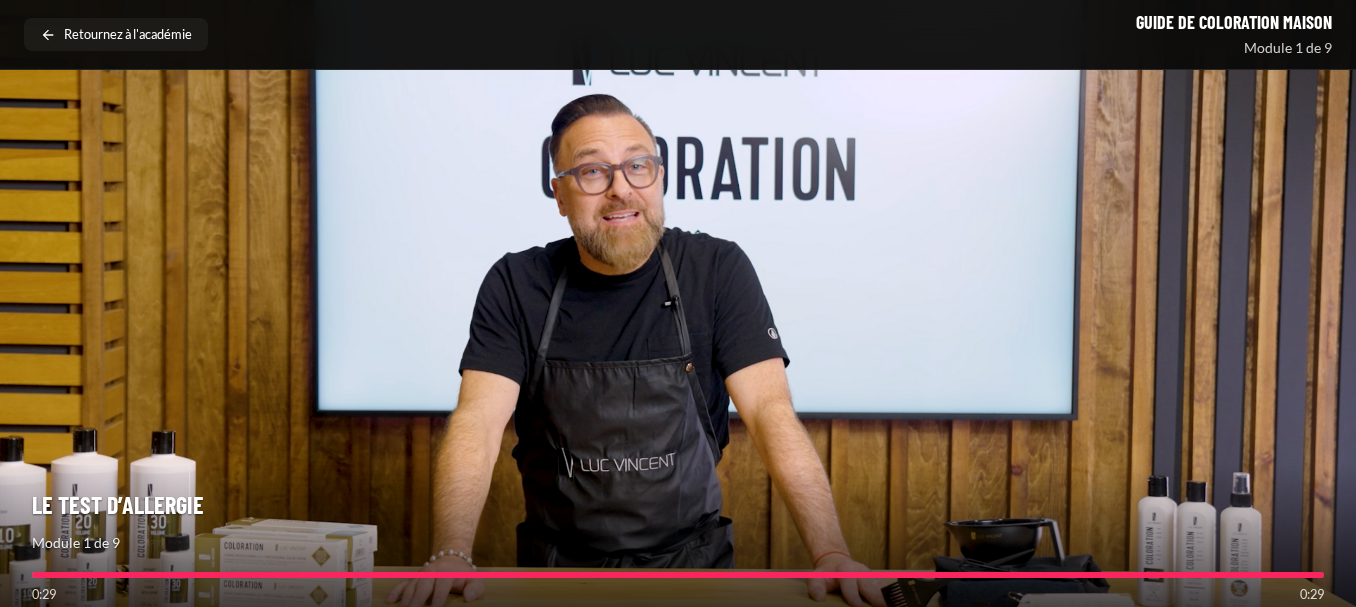 click 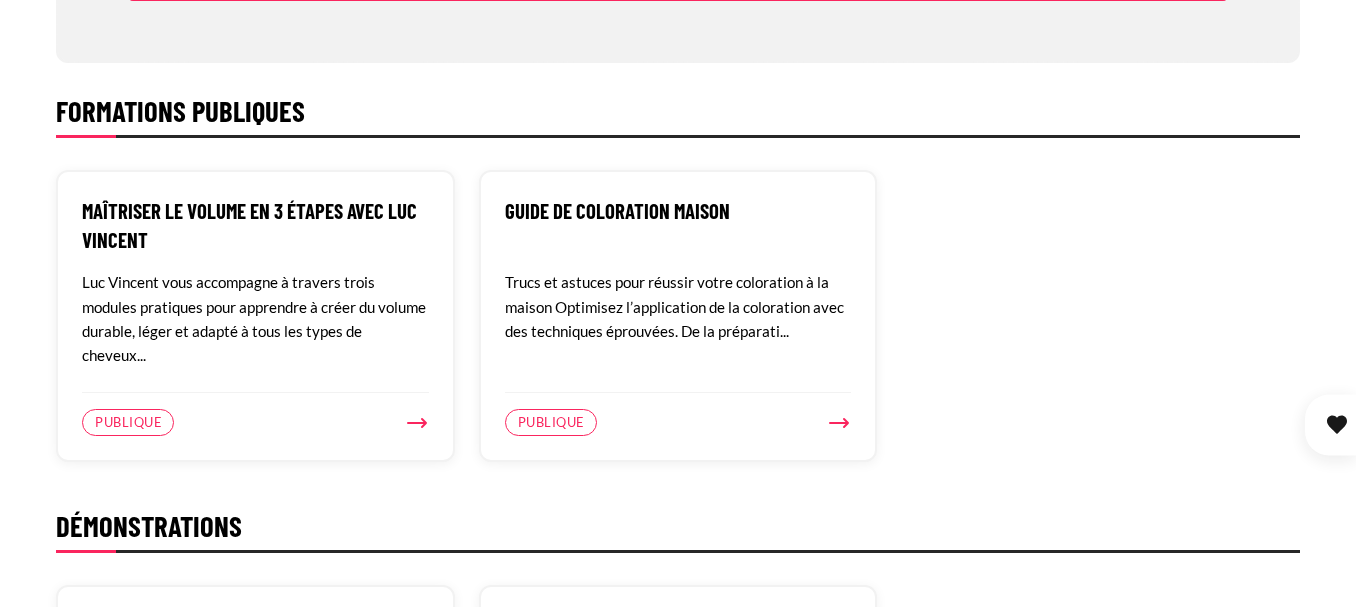 scroll, scrollTop: 800, scrollLeft: 0, axis: vertical 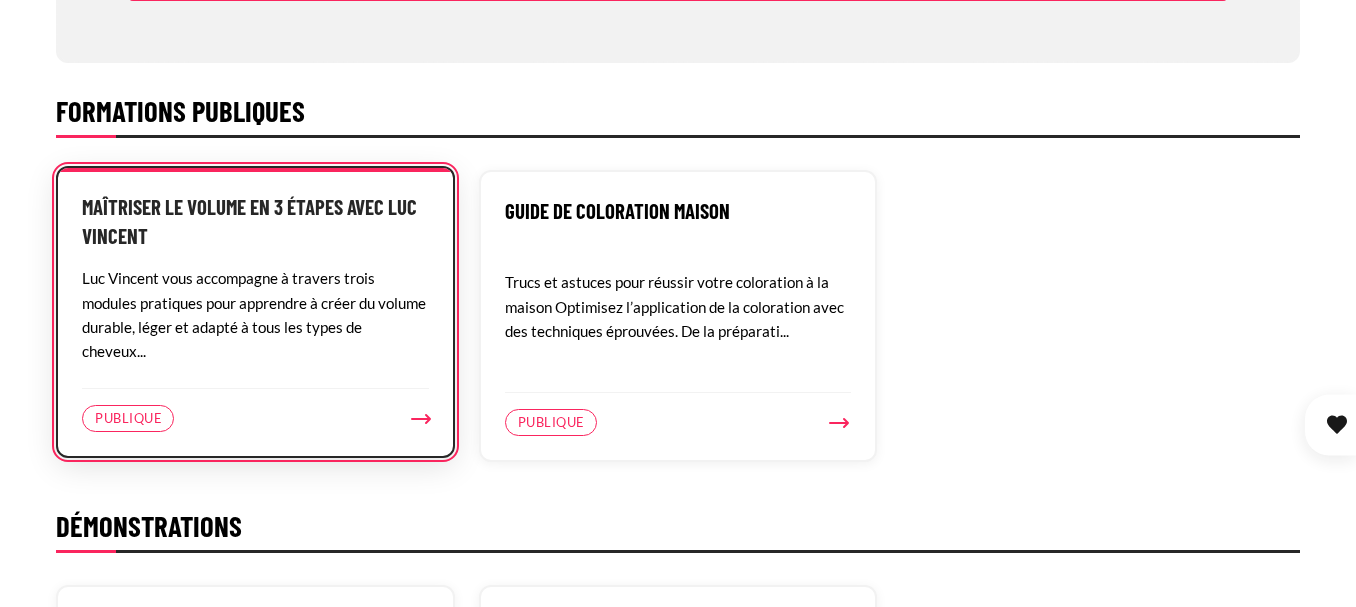 click on "Luc Vincent vous accompagne à travers trois modules pratiques pour apprendre à créer du volume durable, léger et adapté à tous les types de cheveux..." at bounding box center [255, 314] 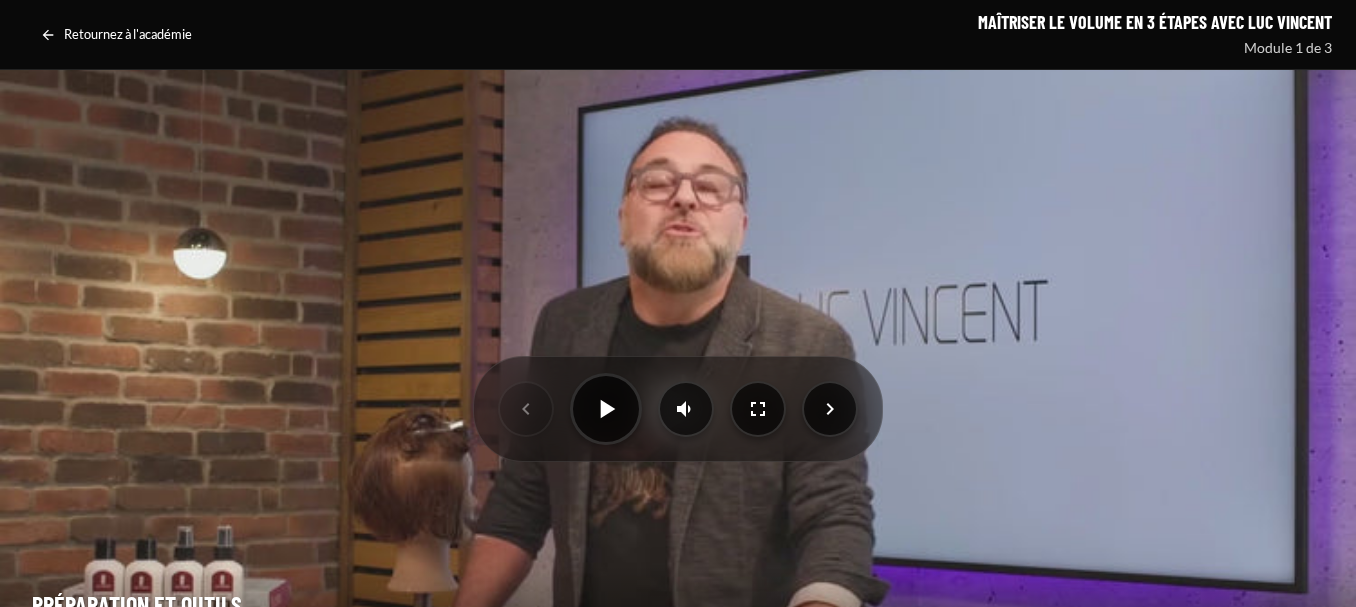 scroll, scrollTop: 0, scrollLeft: 0, axis: both 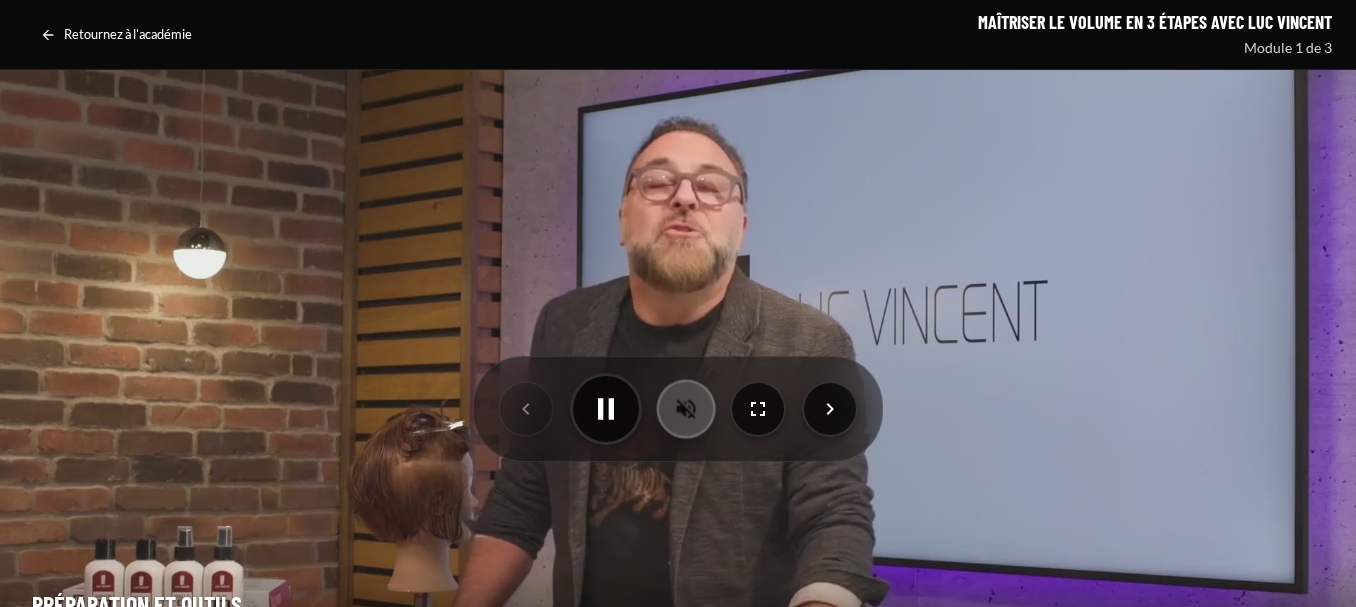 click 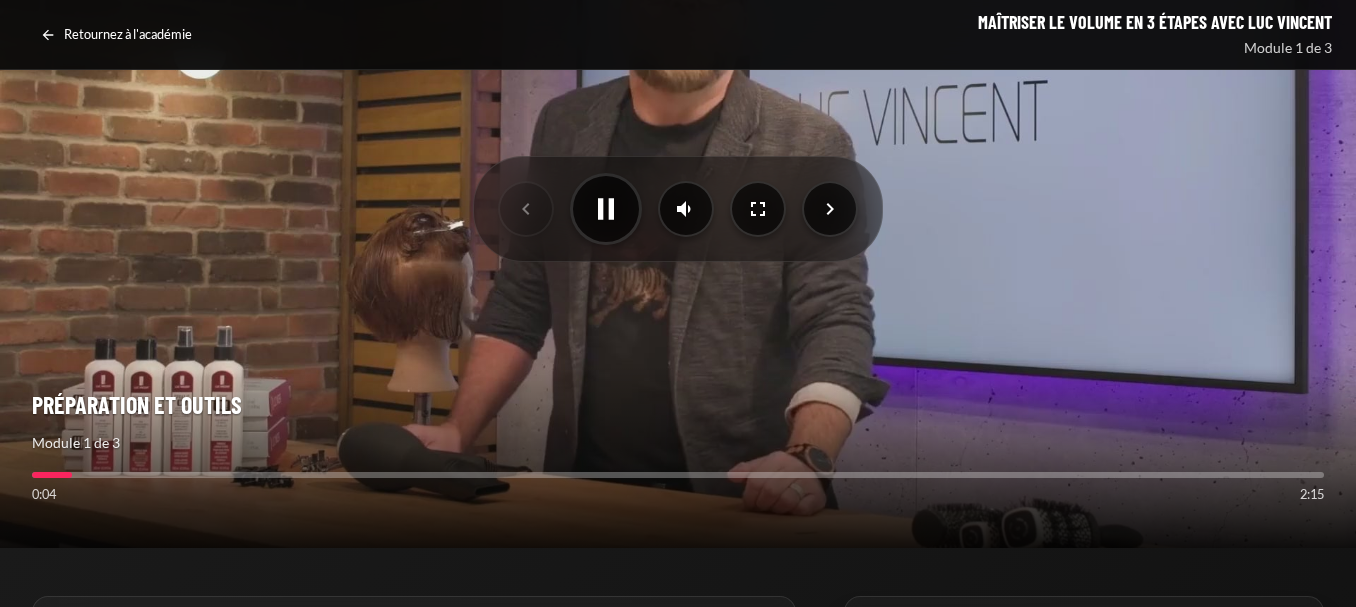 scroll, scrollTop: 100, scrollLeft: 0, axis: vertical 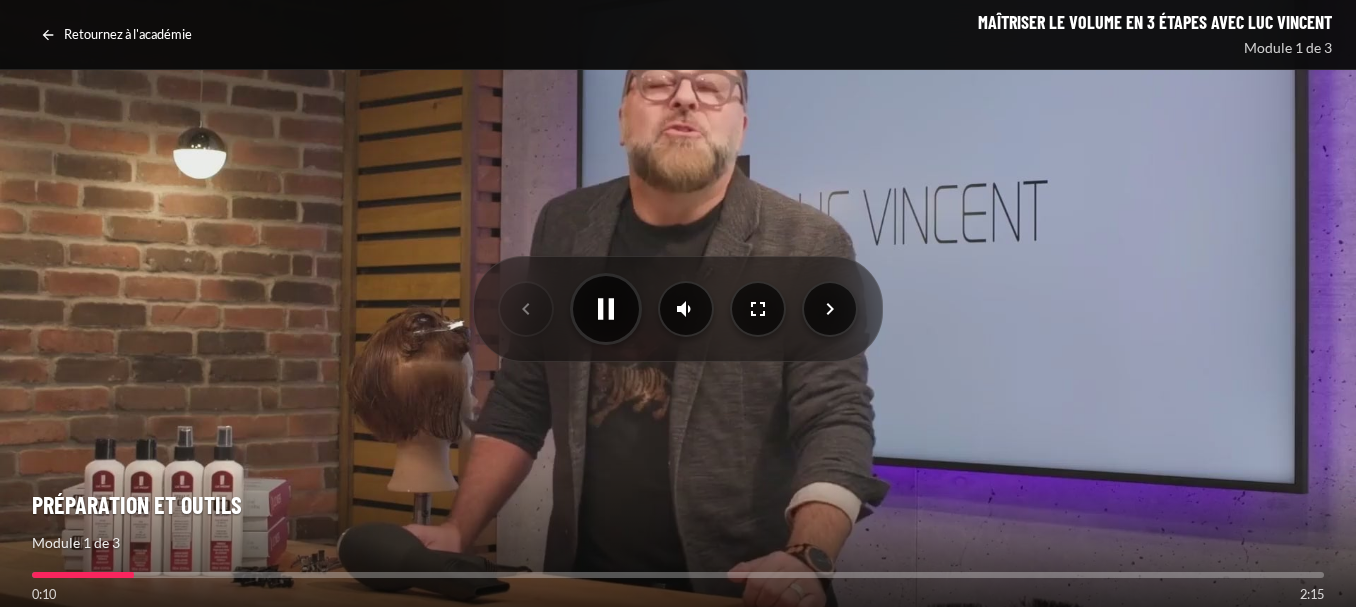 click on "Questions d'examen
Préparation et outils
Questions d'examen
Module
1
de
3
0:10
2:15" at bounding box center (678, 556) 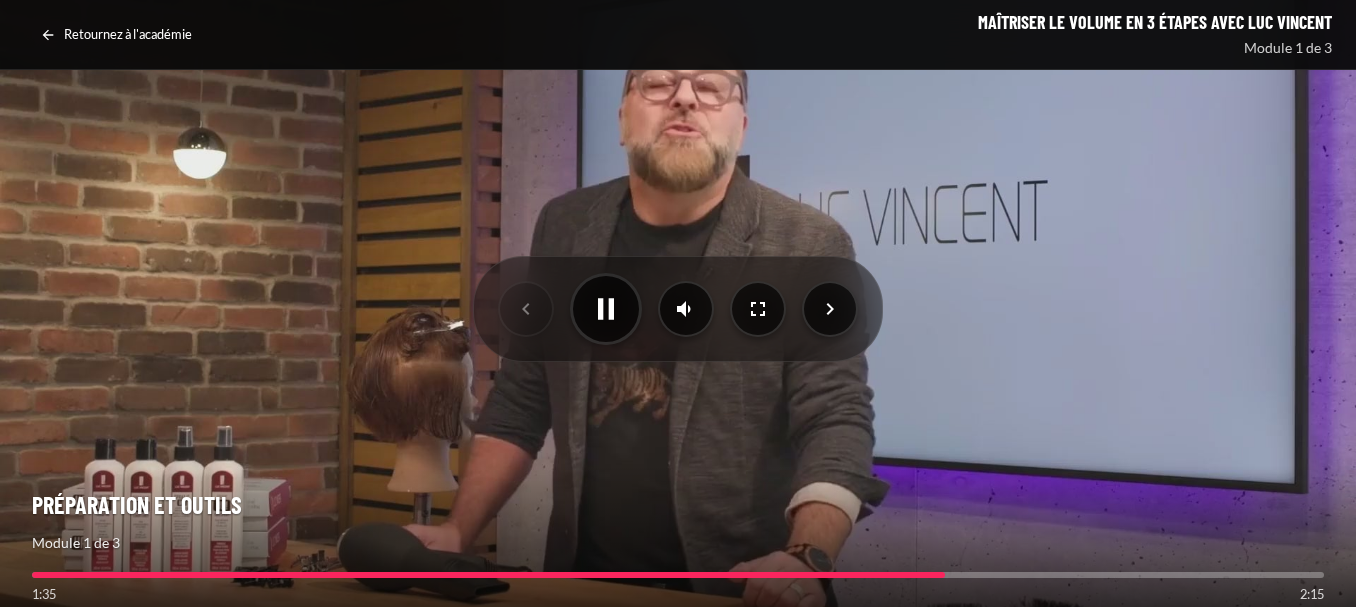 click on "Questions d'examen
Préparation et outils
Questions d'examen
Module
1
de
3
1:35
2:15" at bounding box center [678, 556] 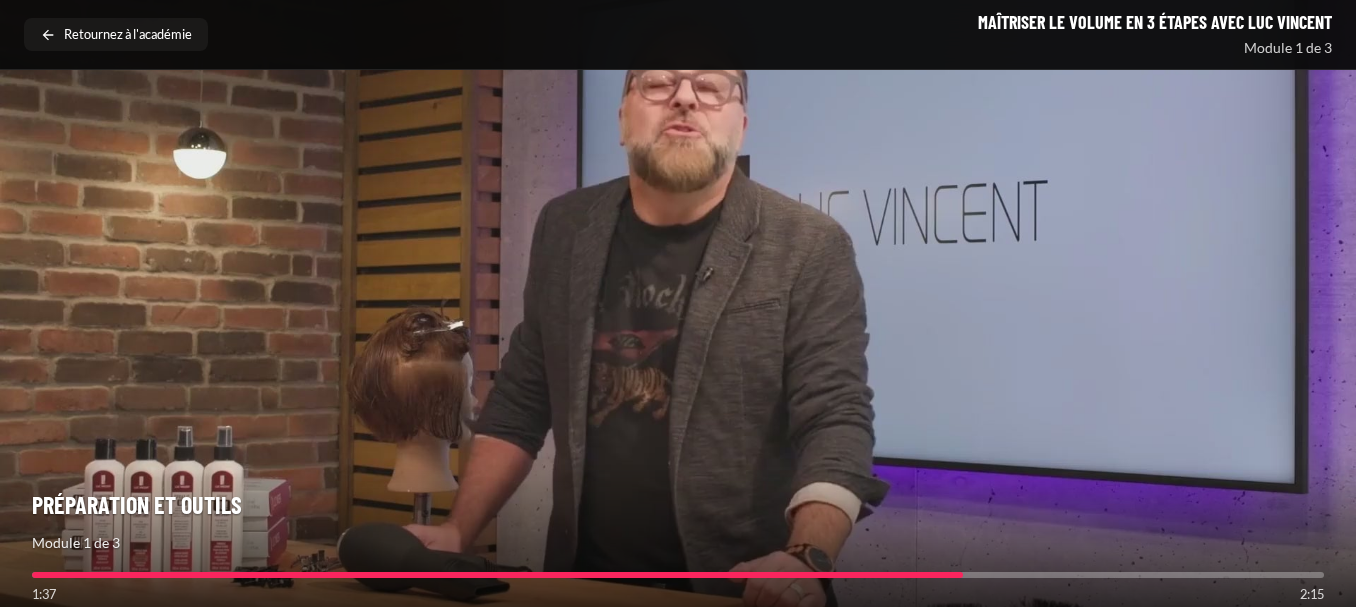 click 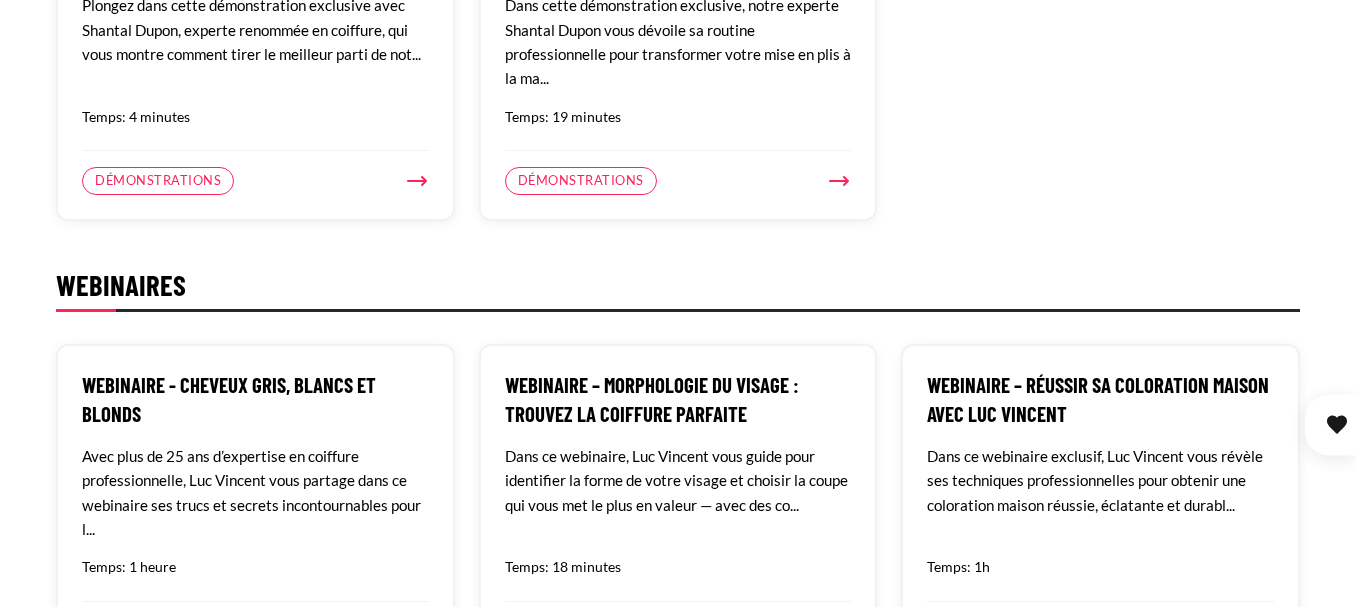 scroll, scrollTop: 1553, scrollLeft: 0, axis: vertical 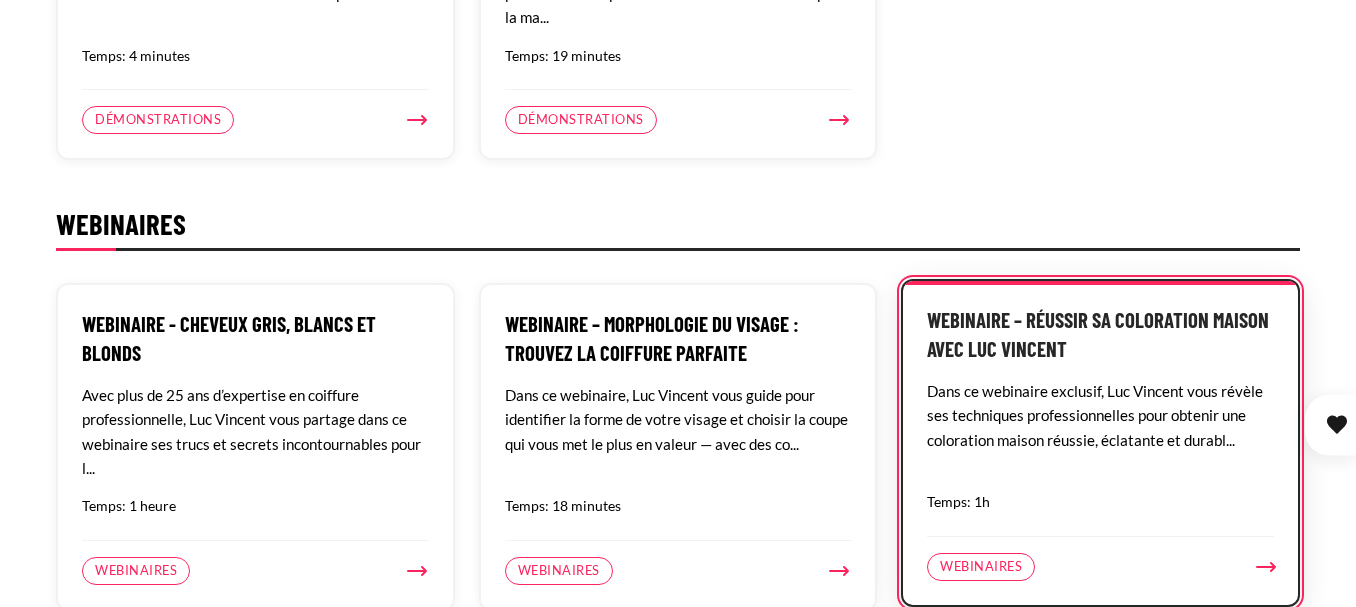 click on "Webinaire – Réussir sa coloration maison avec Luc Vincent" at bounding box center [1100, 334] 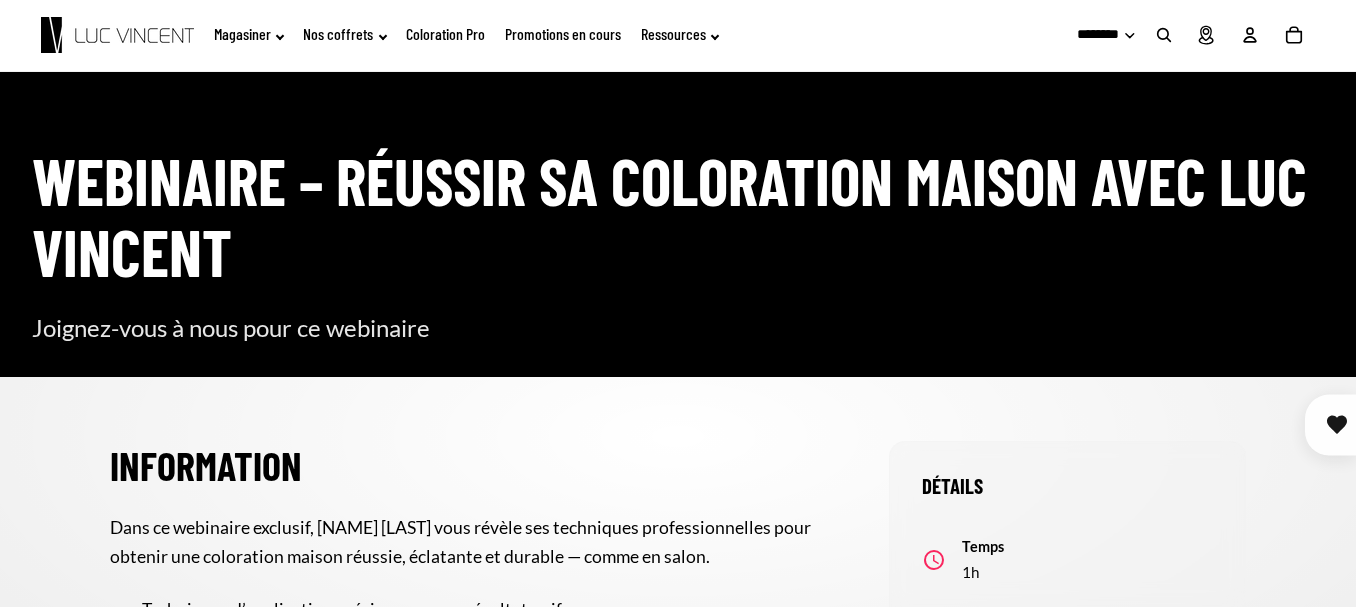 scroll, scrollTop: 200, scrollLeft: 0, axis: vertical 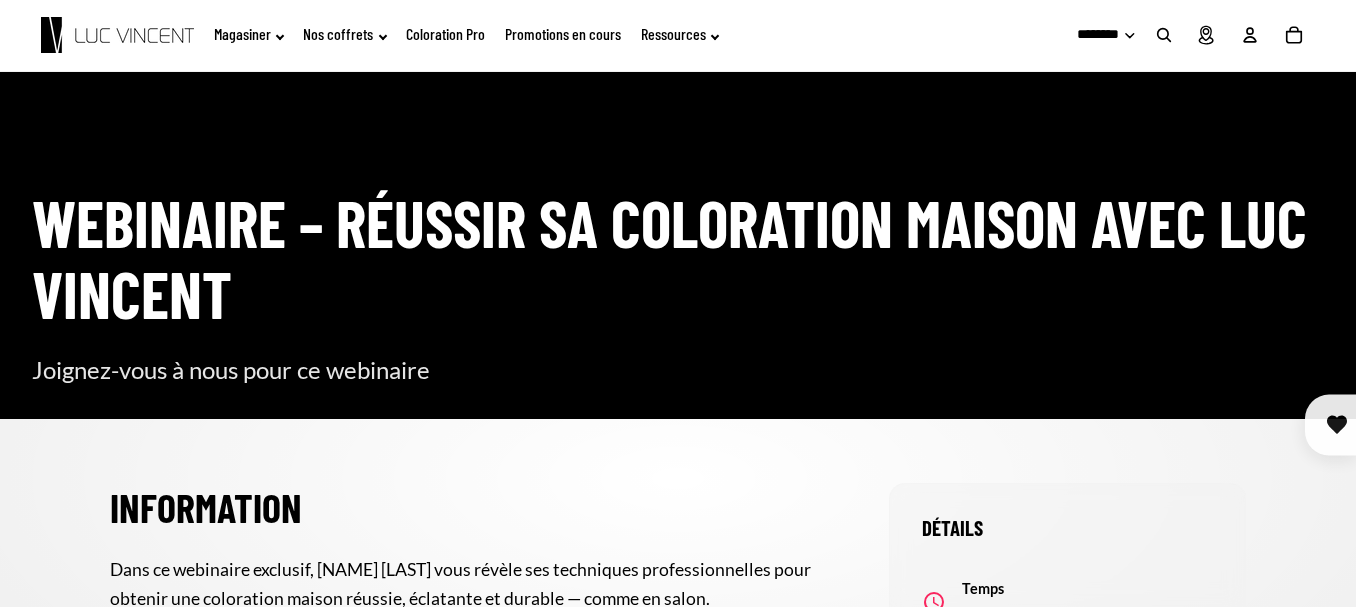 click on "Information
Dans ce webinaire exclusif, [NAME] [LAST] vous révèle ses techniques professionnelles pour obtenir une coloration maison réussie, éclatante et durable — comme en salon. Techniques d’application précises pour un résultat uniforme Choisir la teinte idéale selon vos cheveux et vos objectifs Astuces pour prolonger l’éclat et la tenue de la couleur Les erreurs fréquentes à éviter lors de la coloration maison Session de questions/réponses avec [NAME] [LAST] Présentation de la nouvelle gamme Coloration Pro
Détails
Temps
1h" at bounding box center (678, 728) 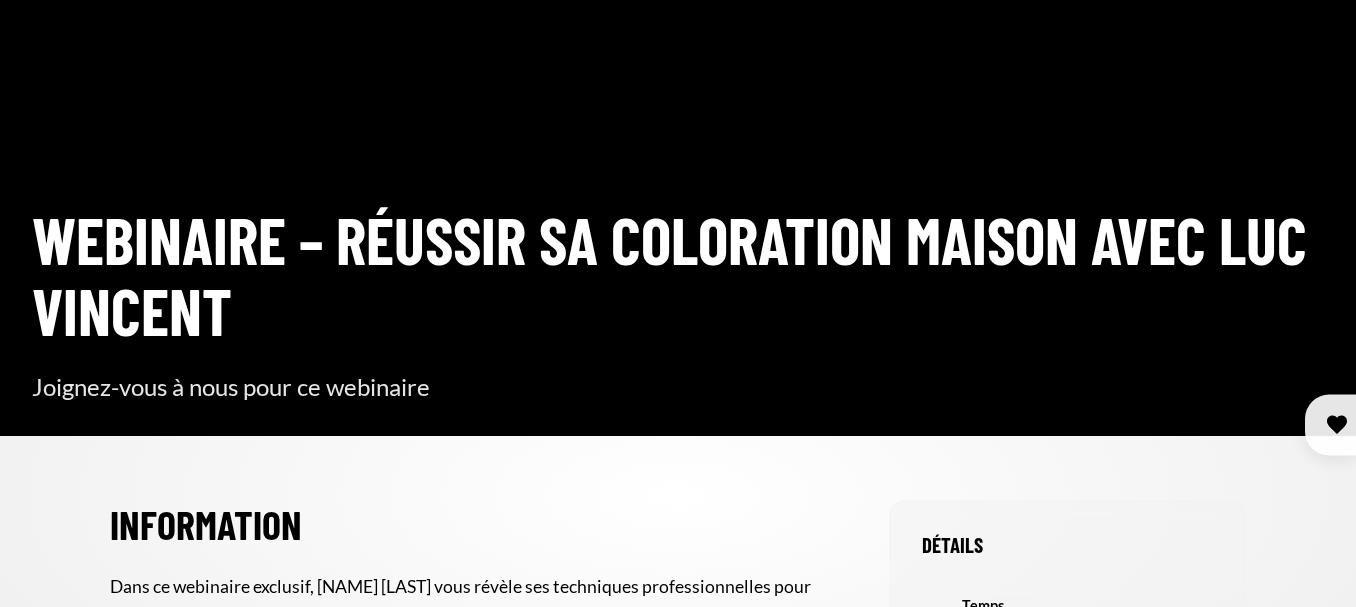 scroll, scrollTop: 200, scrollLeft: 0, axis: vertical 